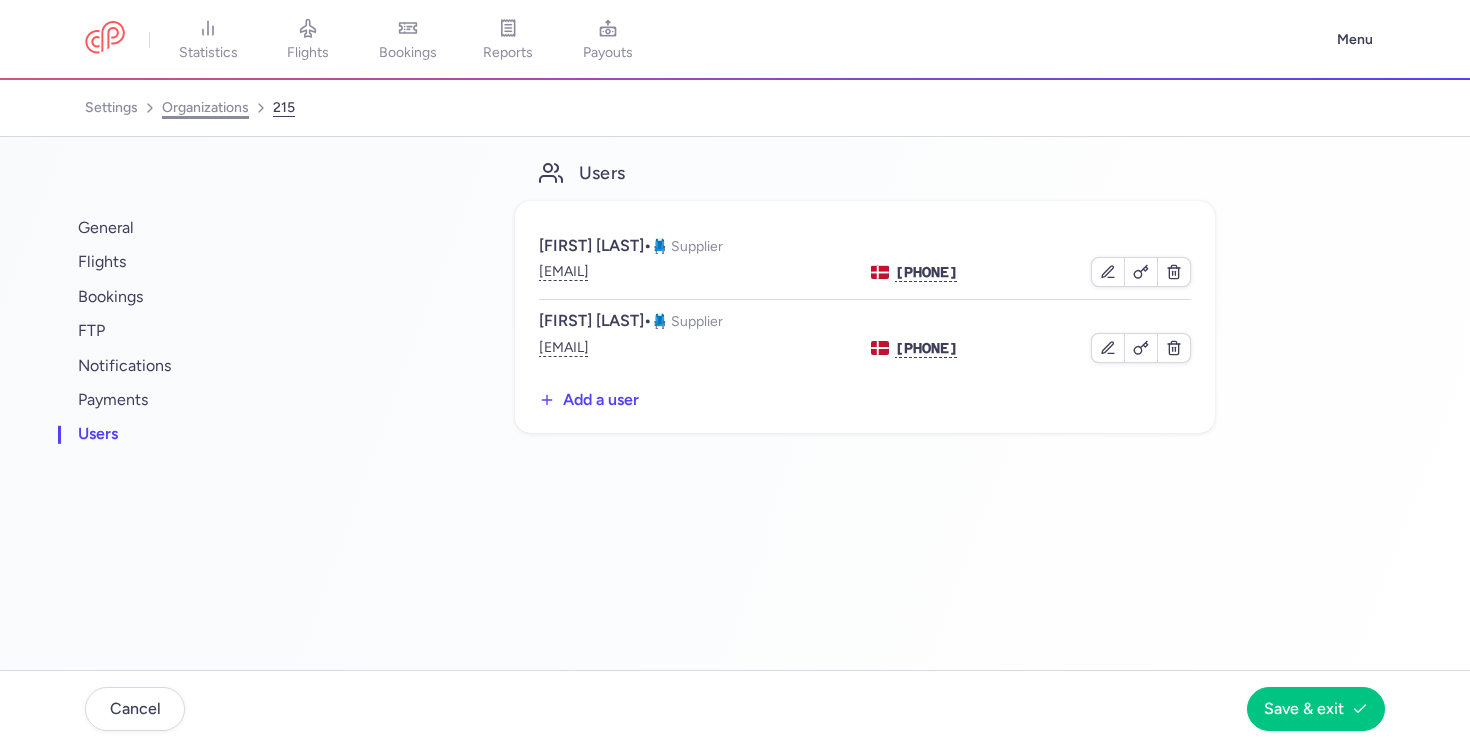 scroll, scrollTop: 0, scrollLeft: 0, axis: both 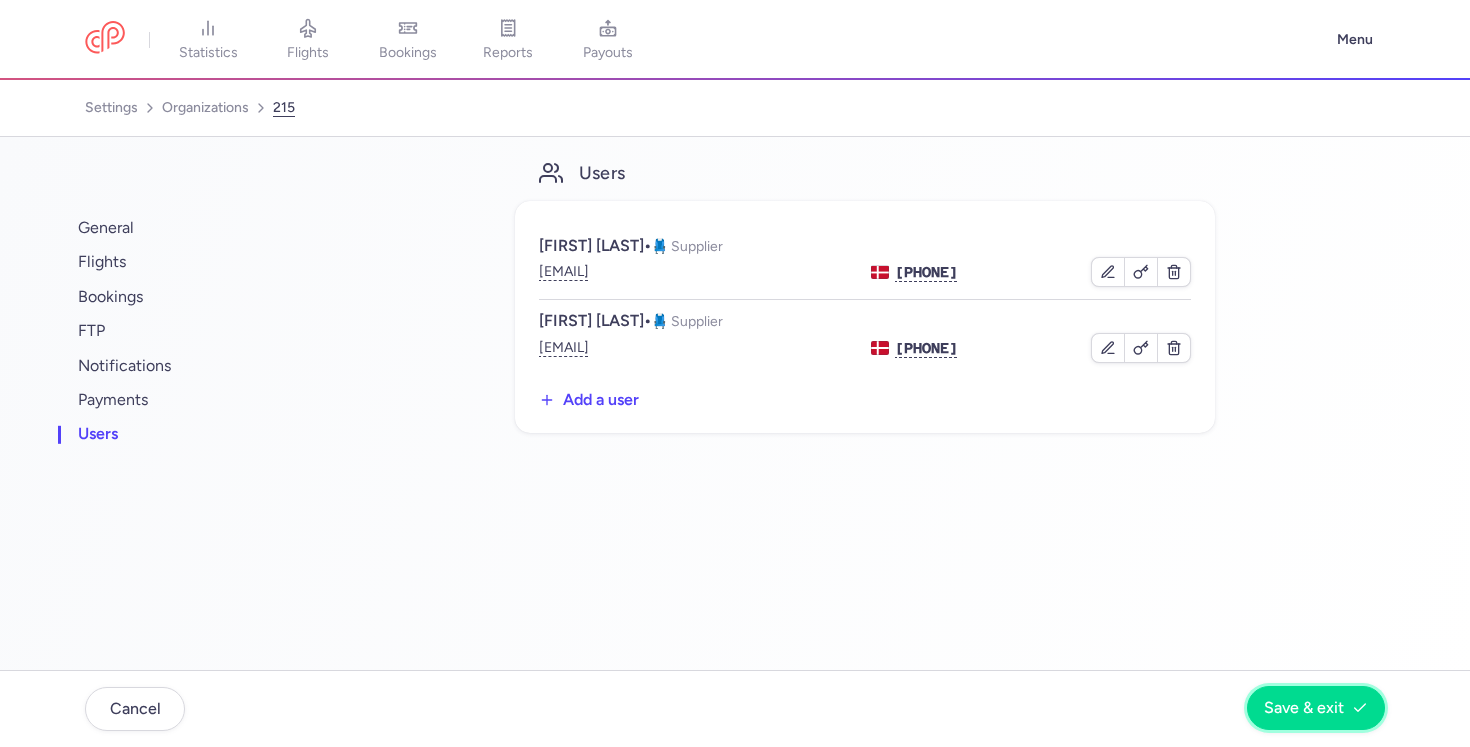 click on "Save & exit" 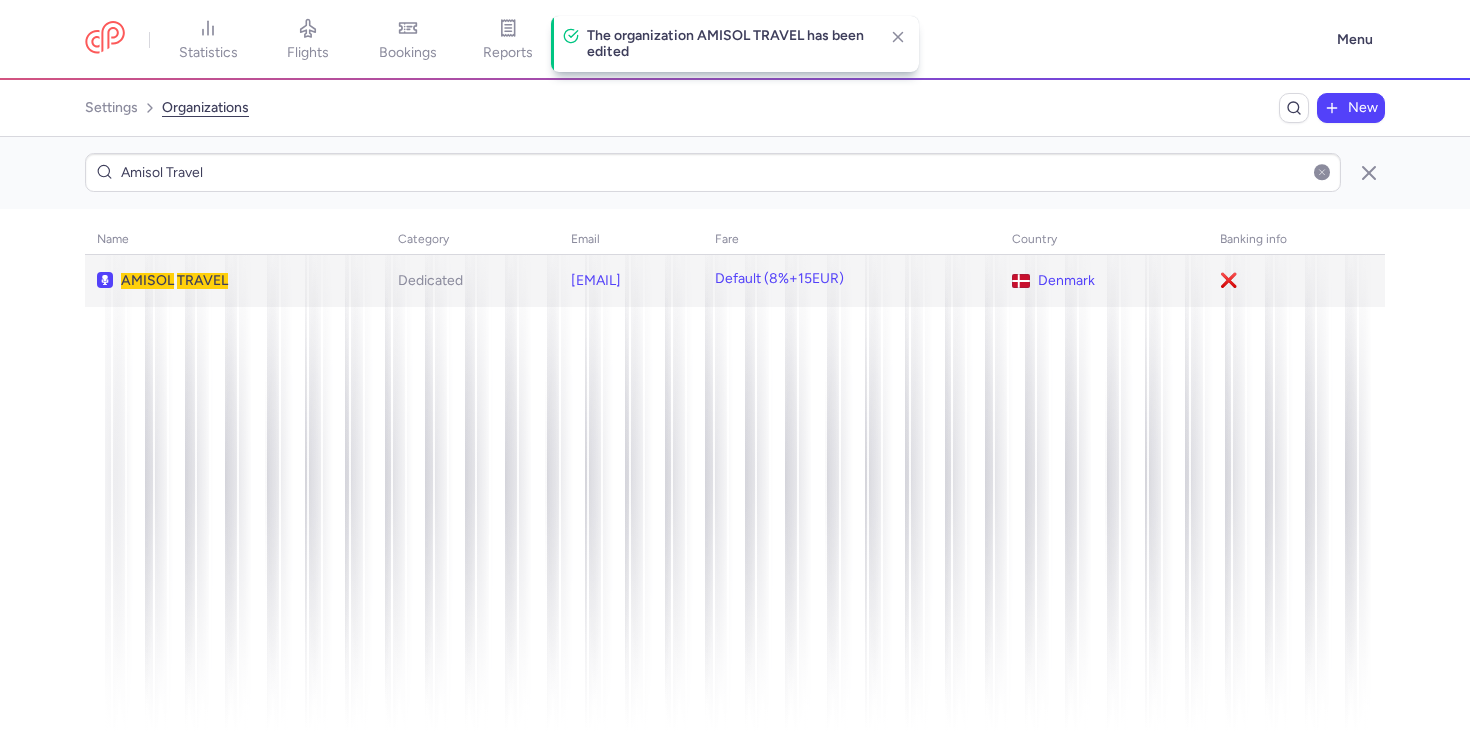 click on "AMISOL   TRAVEL" 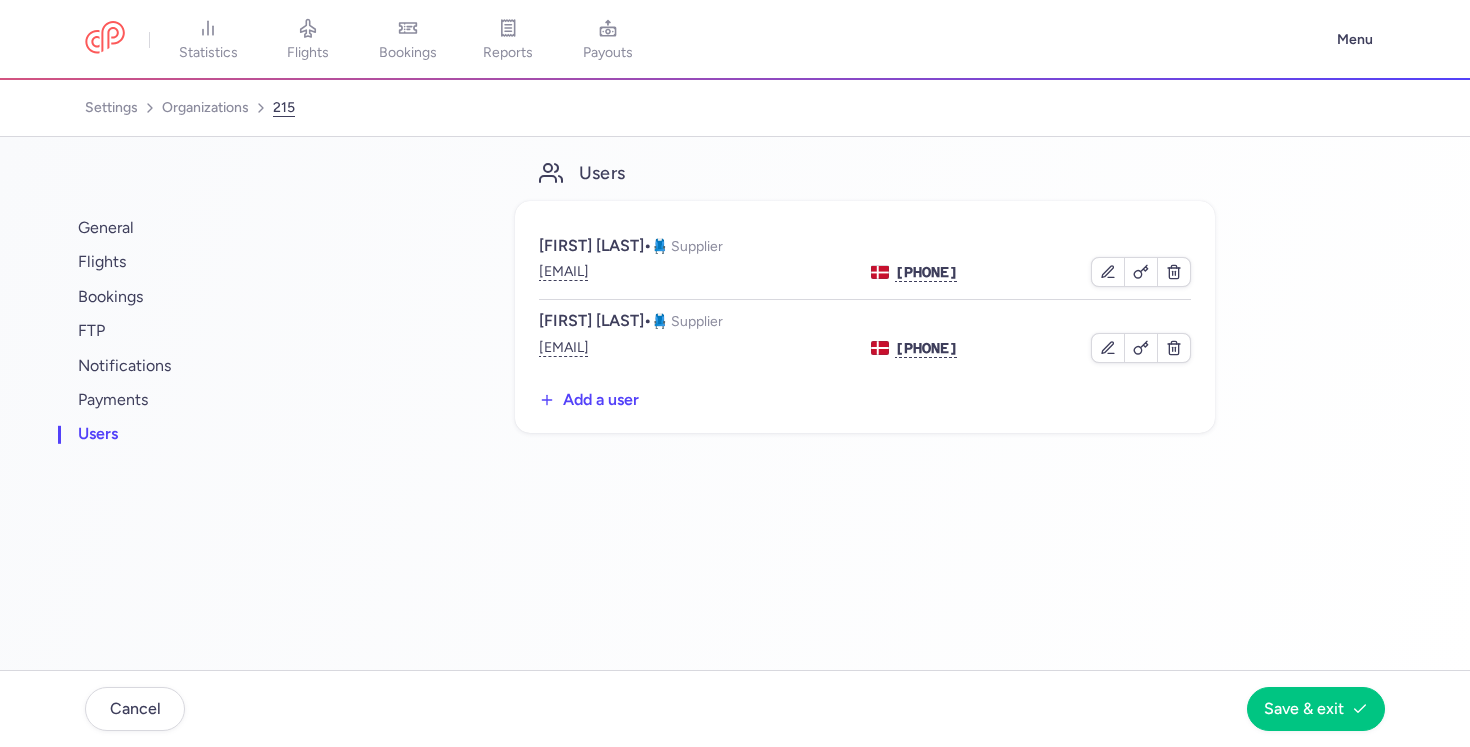 click on "Add a user" 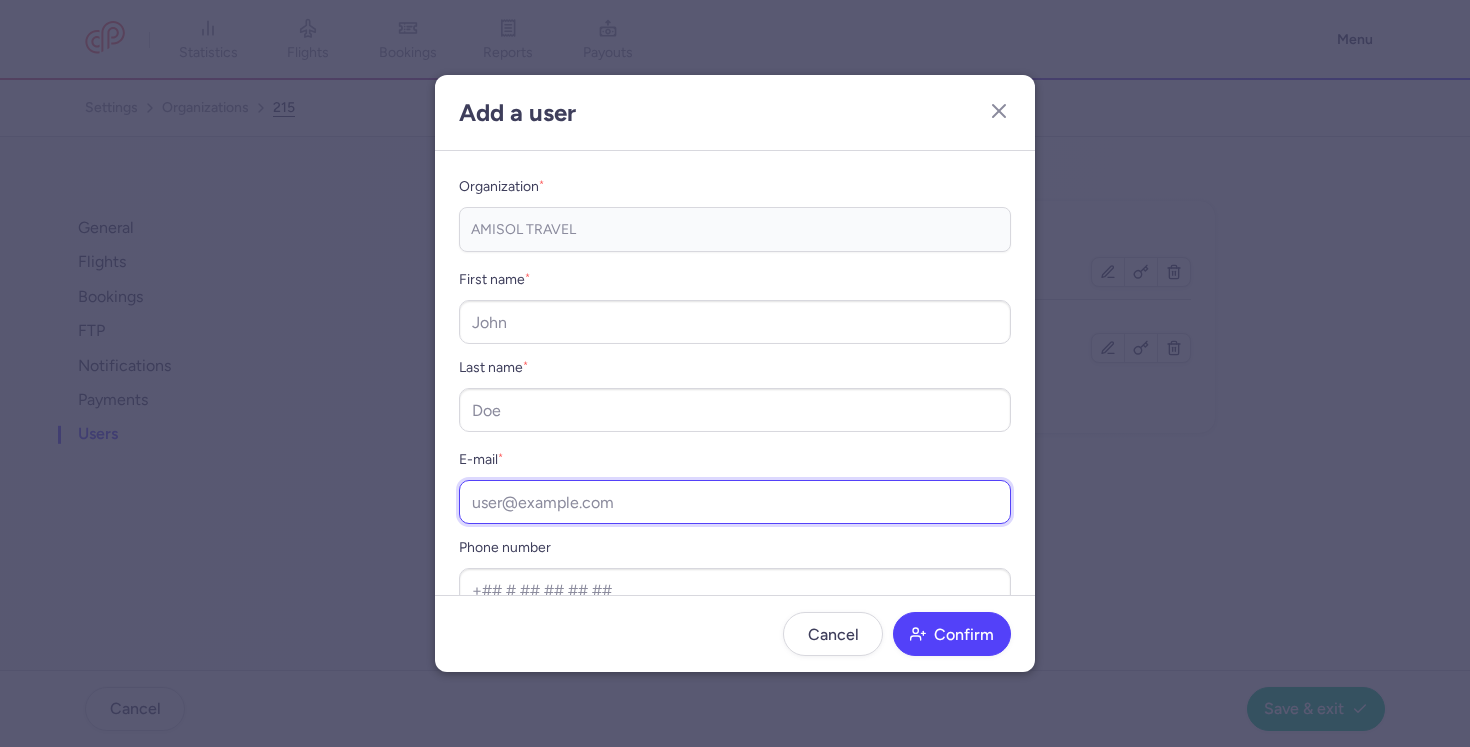 click on "E-mail  *" at bounding box center [735, 502] 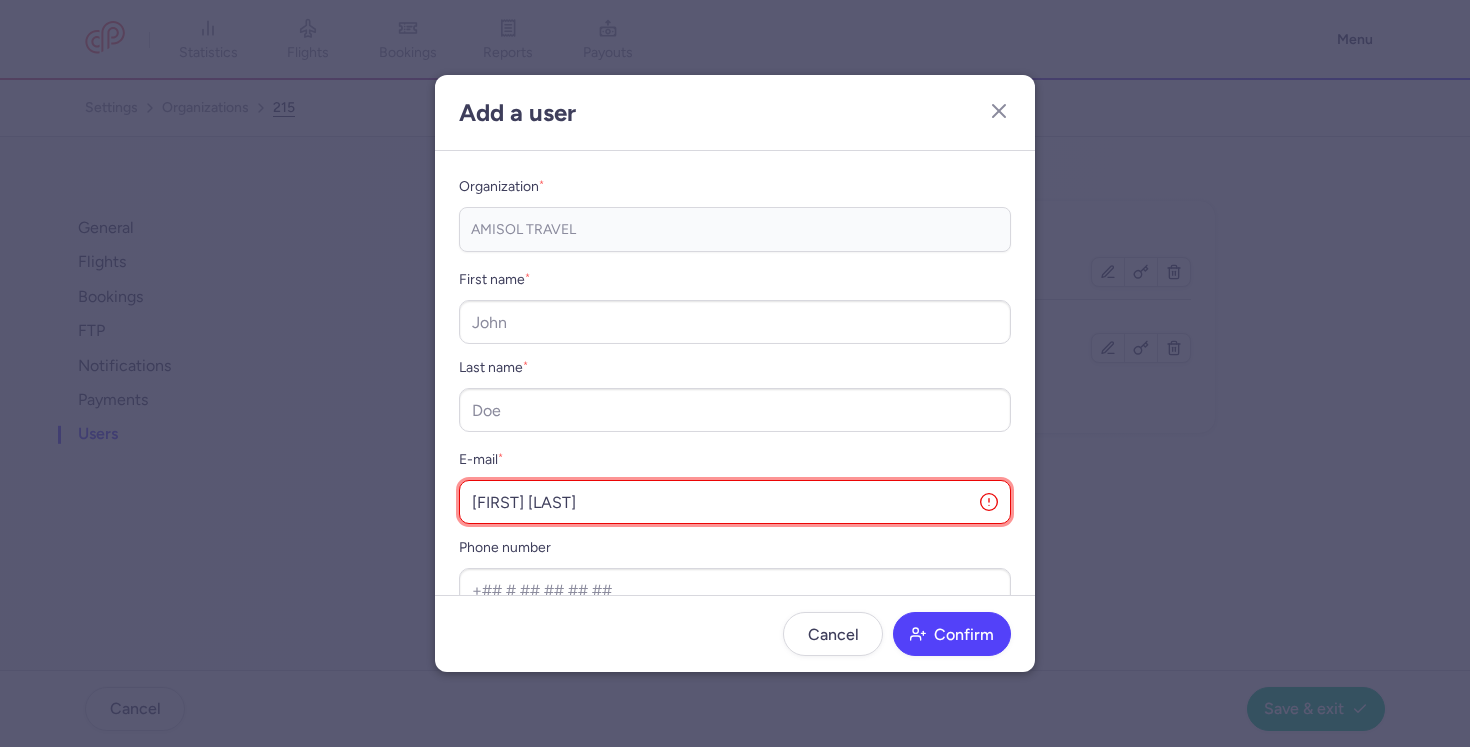 drag, startPoint x: 468, startPoint y: 506, endPoint x: 671, endPoint y: 506, distance: 203 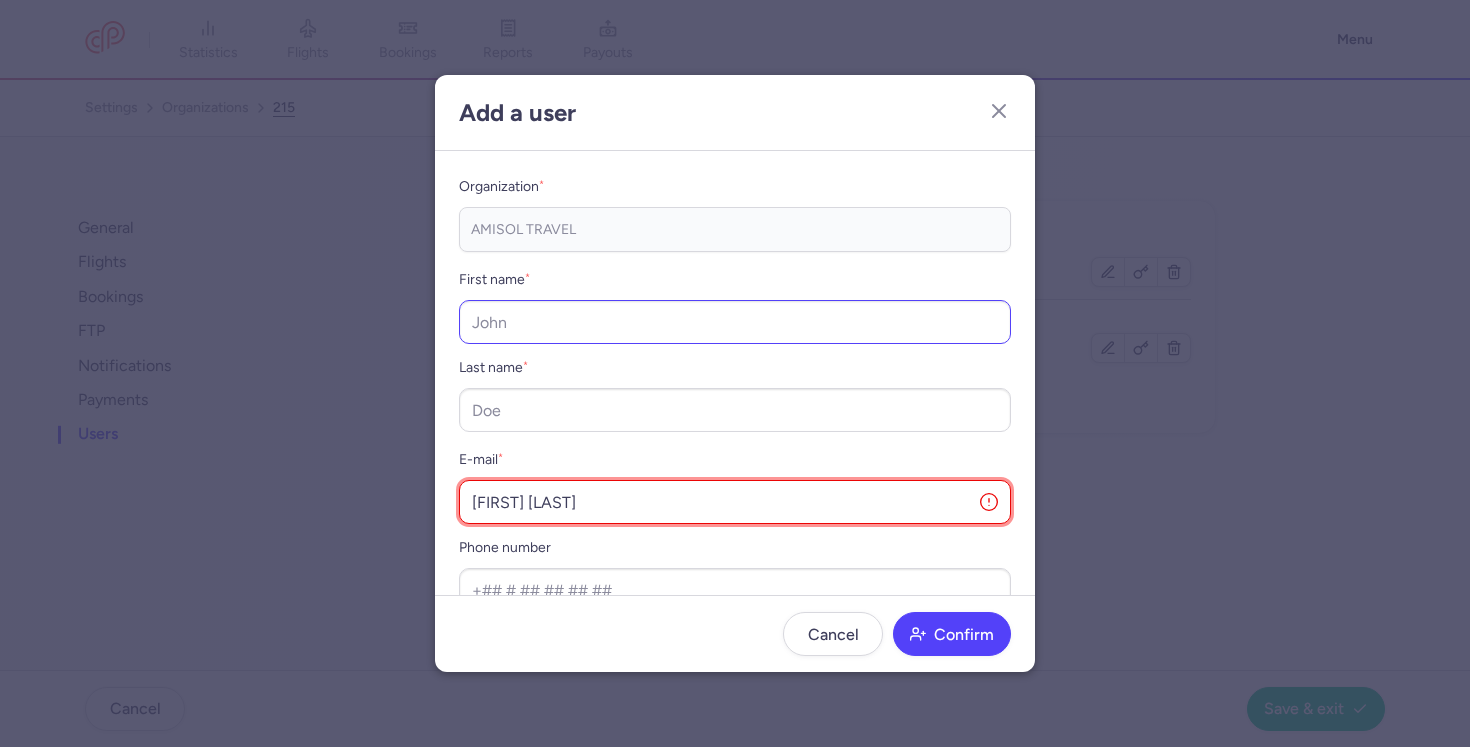 type on "[FIRST] [LAST]" 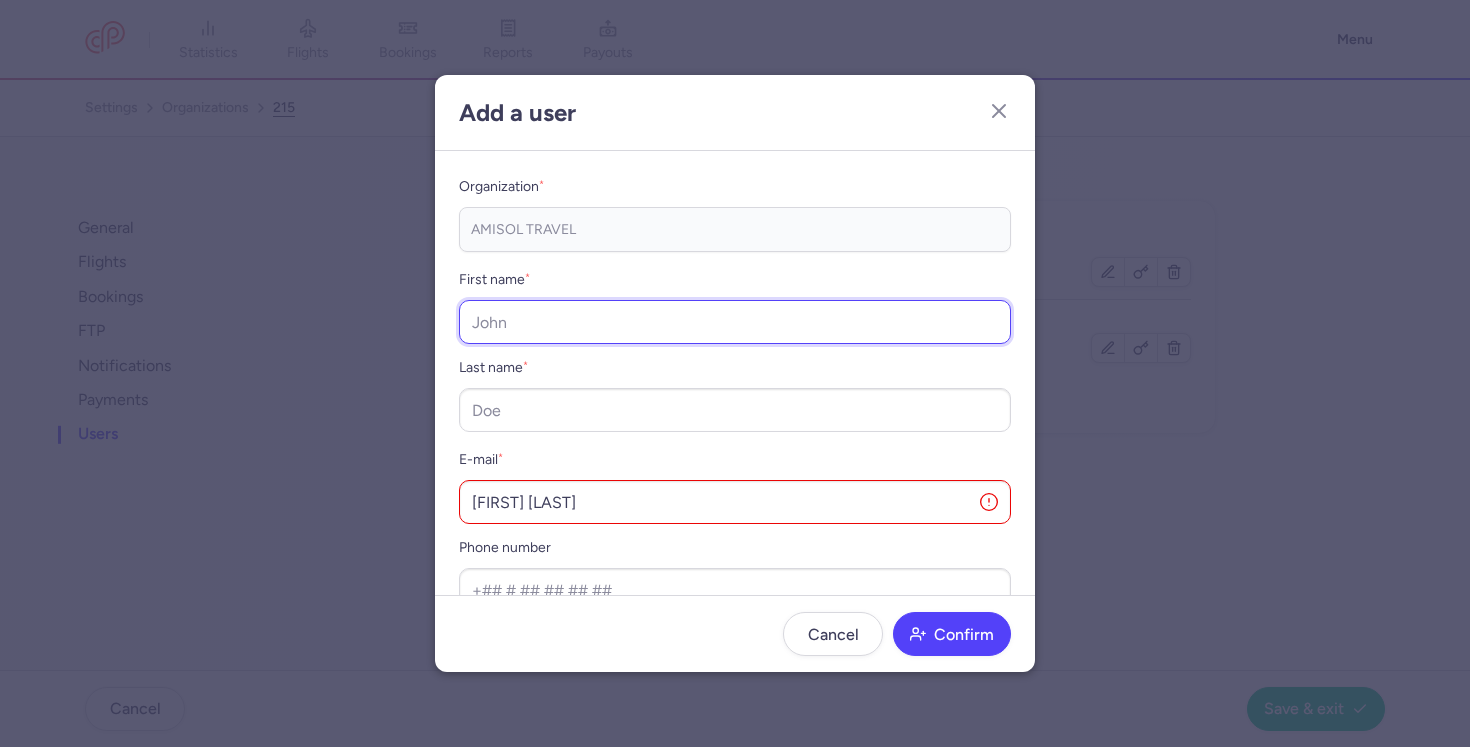 click on "First name *" at bounding box center (735, 322) 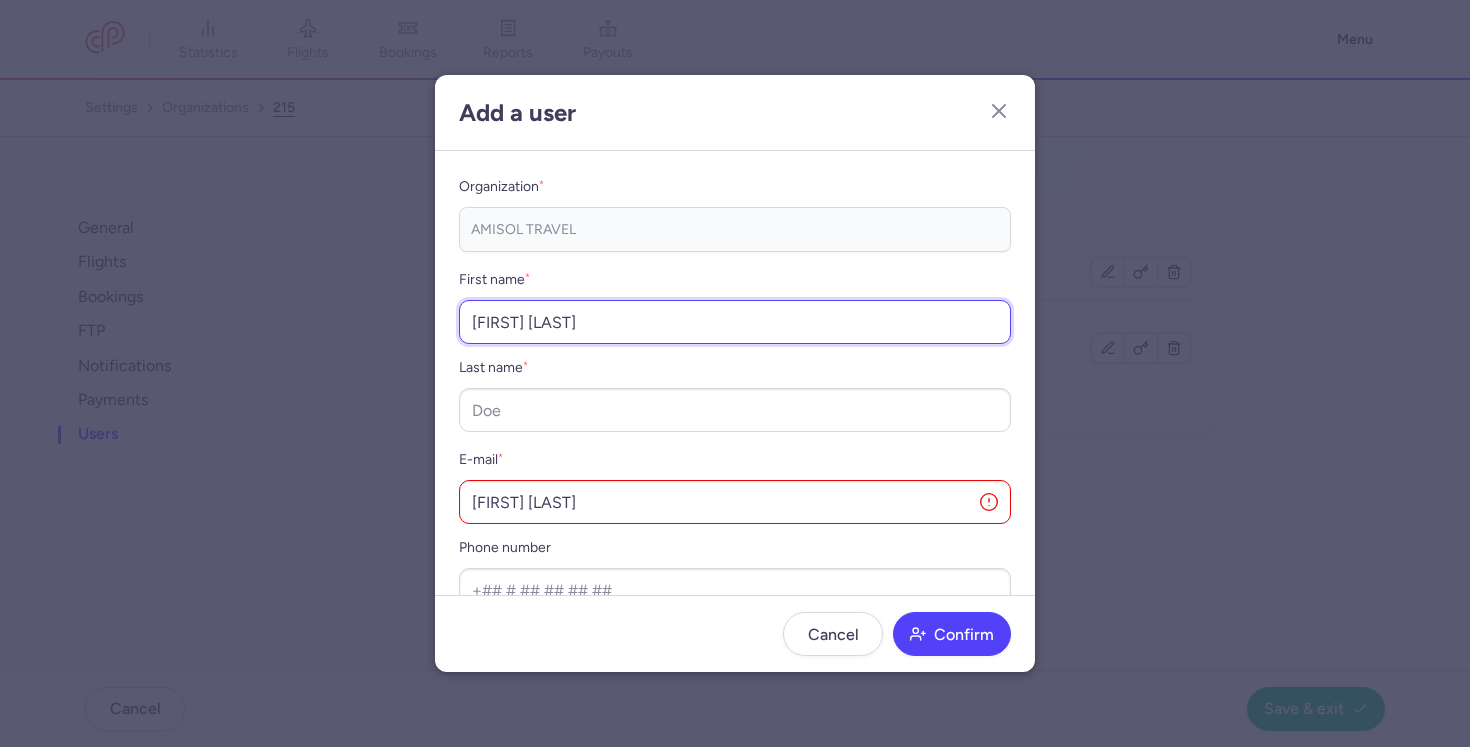 drag, startPoint x: 535, startPoint y: 326, endPoint x: 638, endPoint y: 326, distance: 103 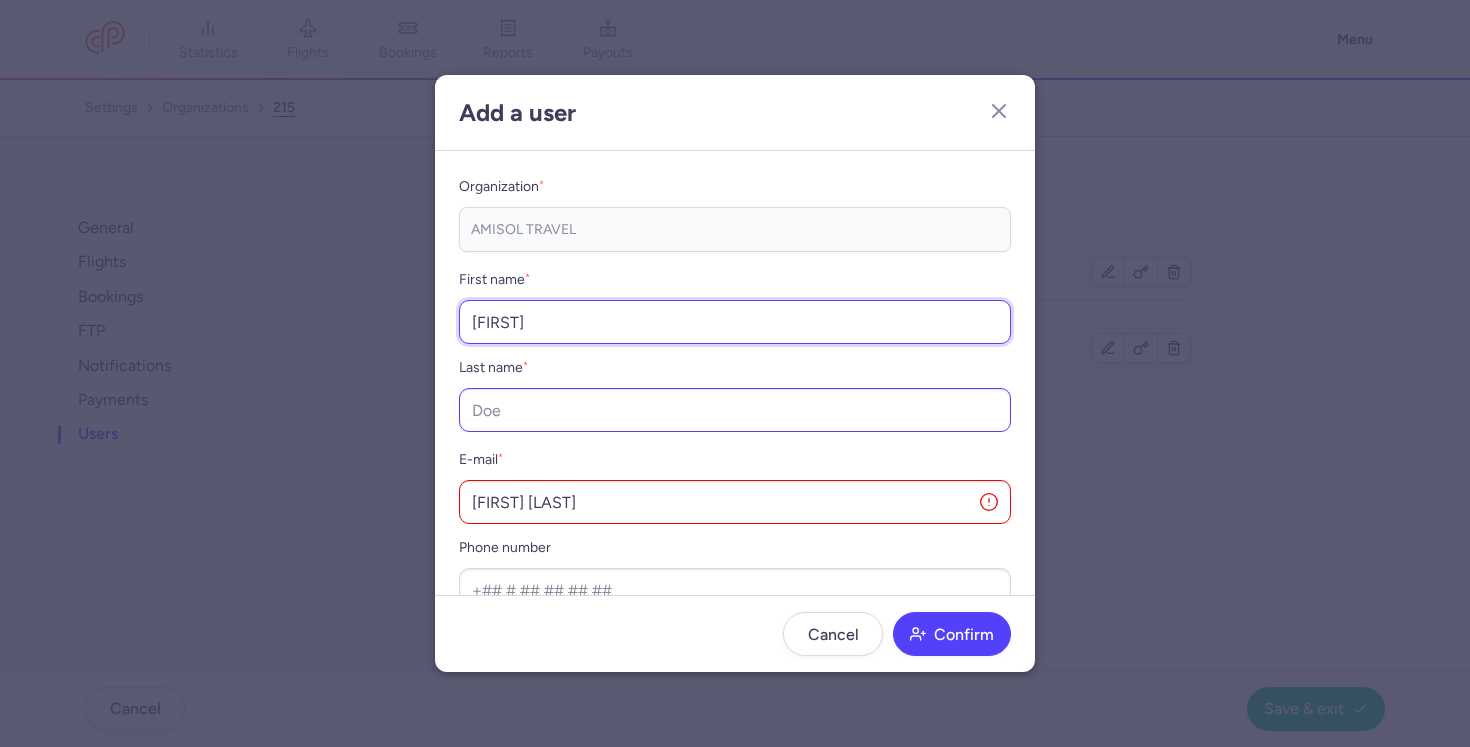 type on "[FIRST]" 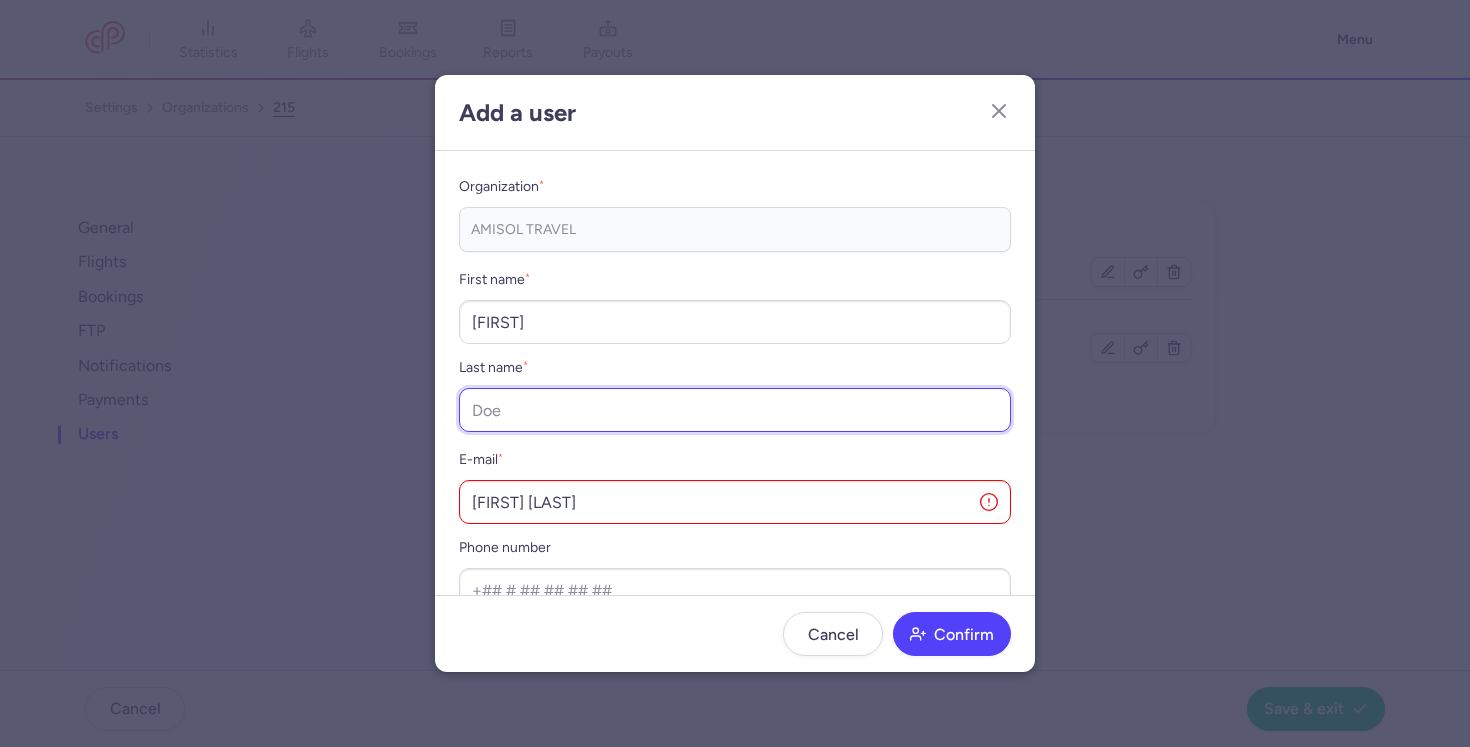 click on "Last name  *" at bounding box center (735, 410) 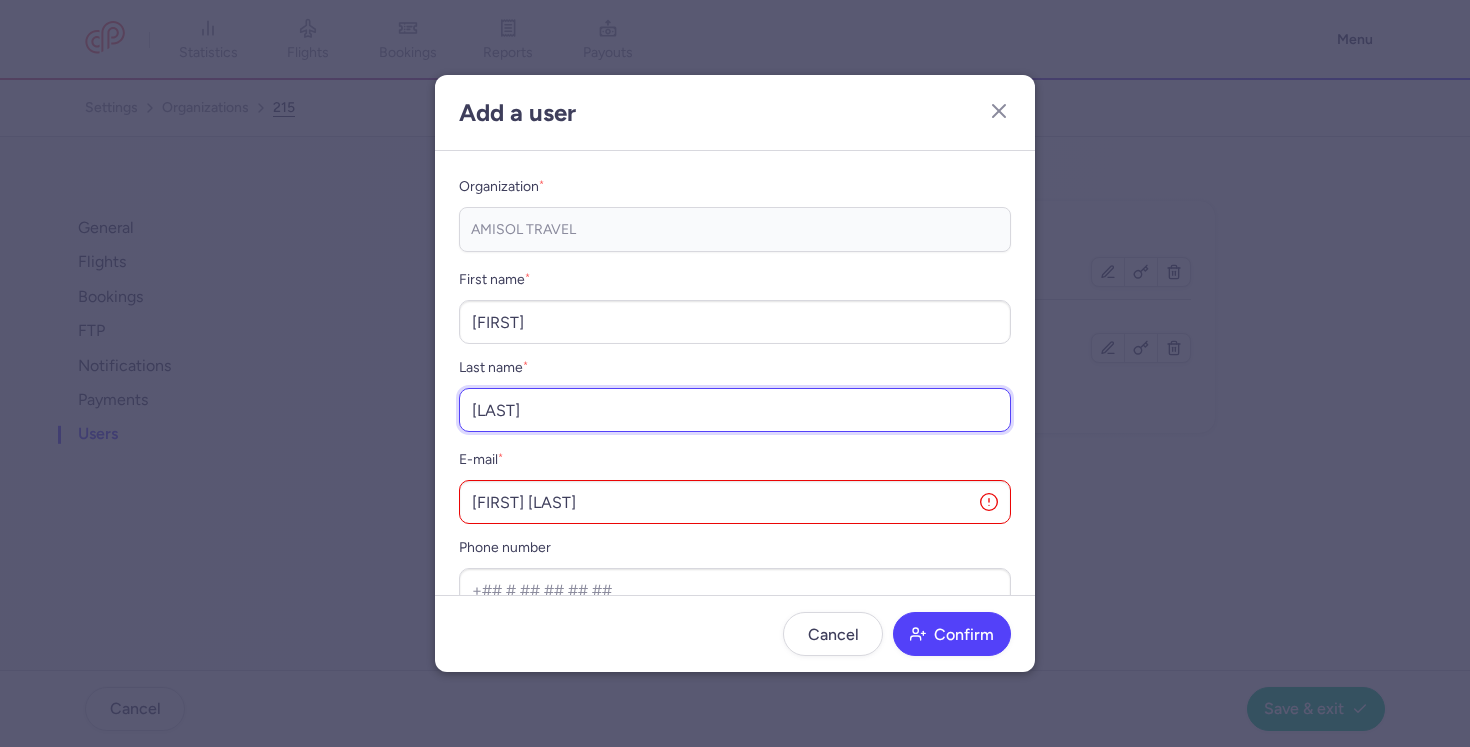 type on "[LAST]" 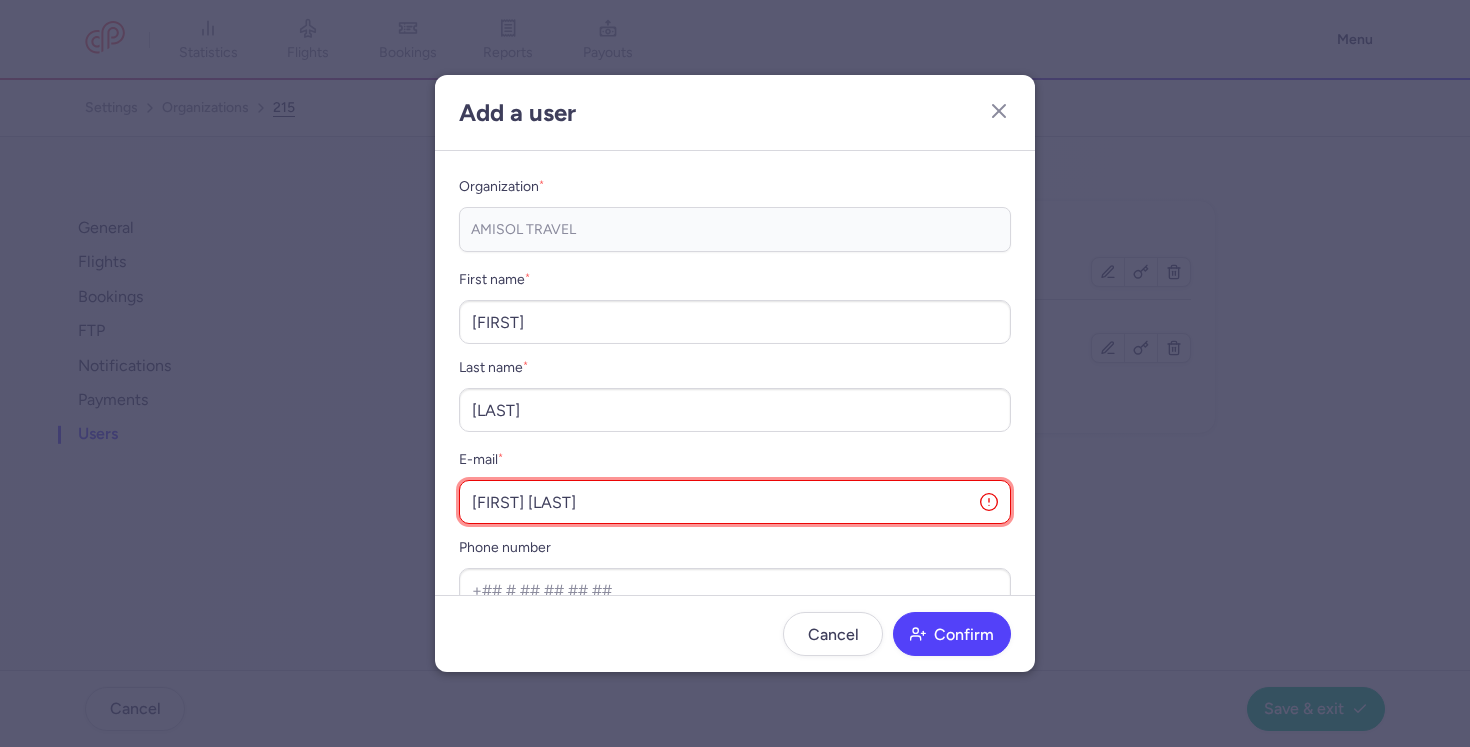 click on "[FIRST] [LAST]" at bounding box center [735, 502] 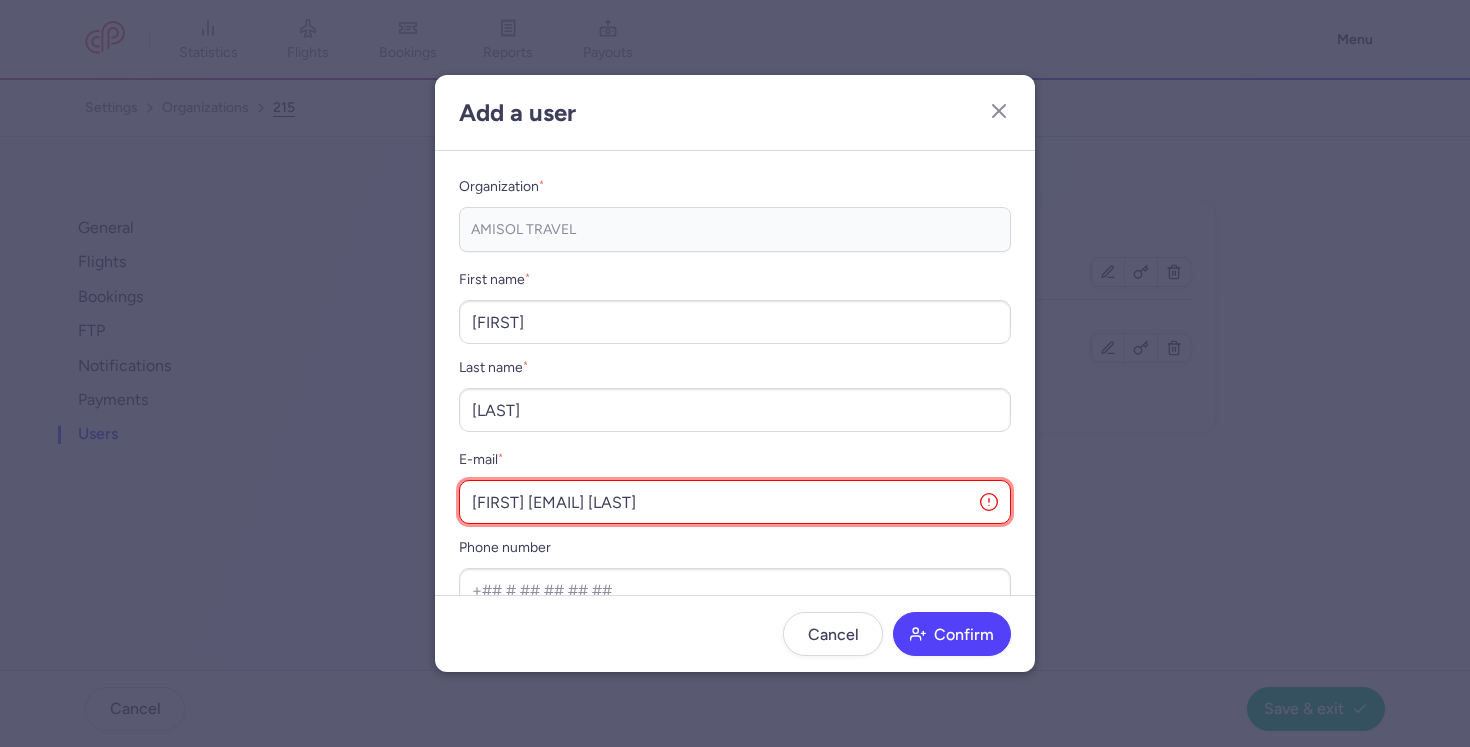 scroll, scrollTop: 133, scrollLeft: 0, axis: vertical 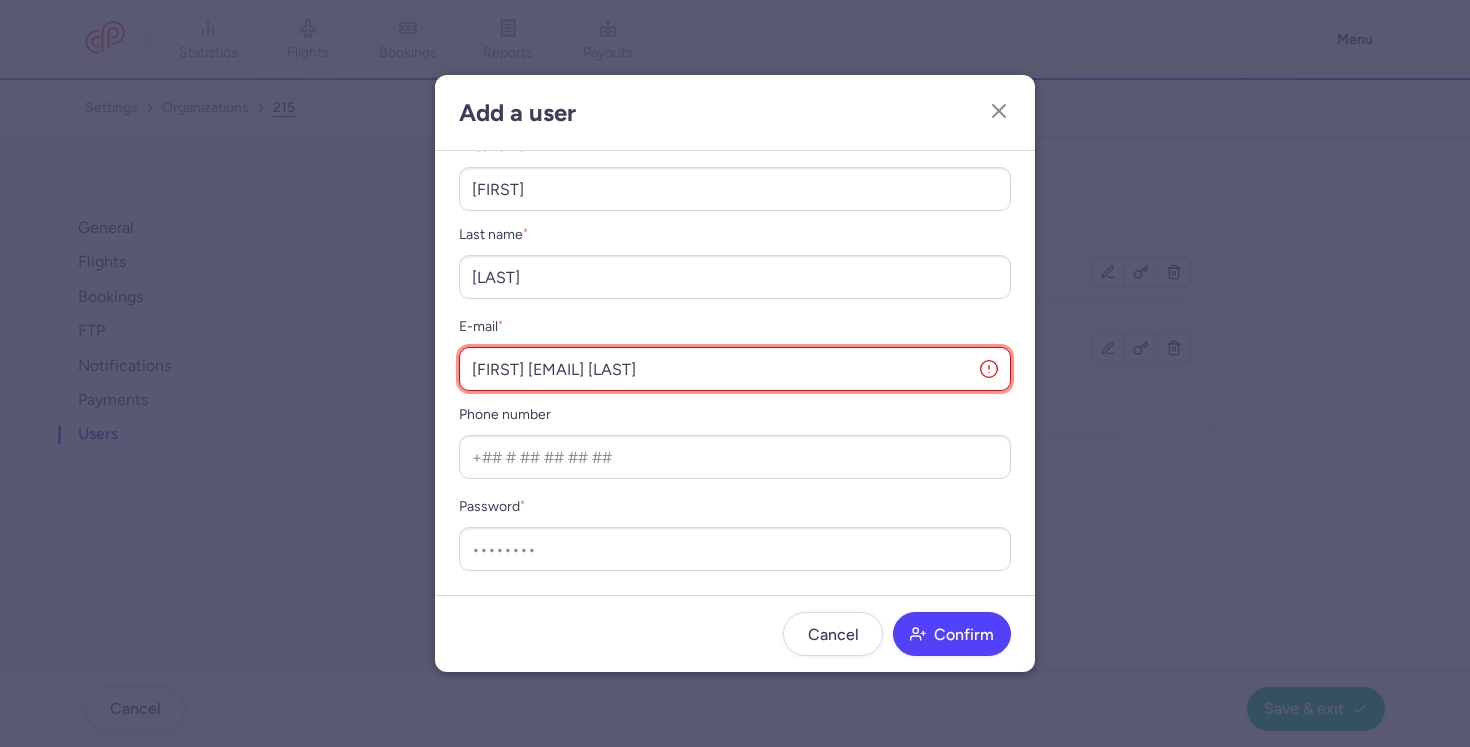 drag, startPoint x: 756, startPoint y: 372, endPoint x: 680, endPoint y: 369, distance: 76.05919 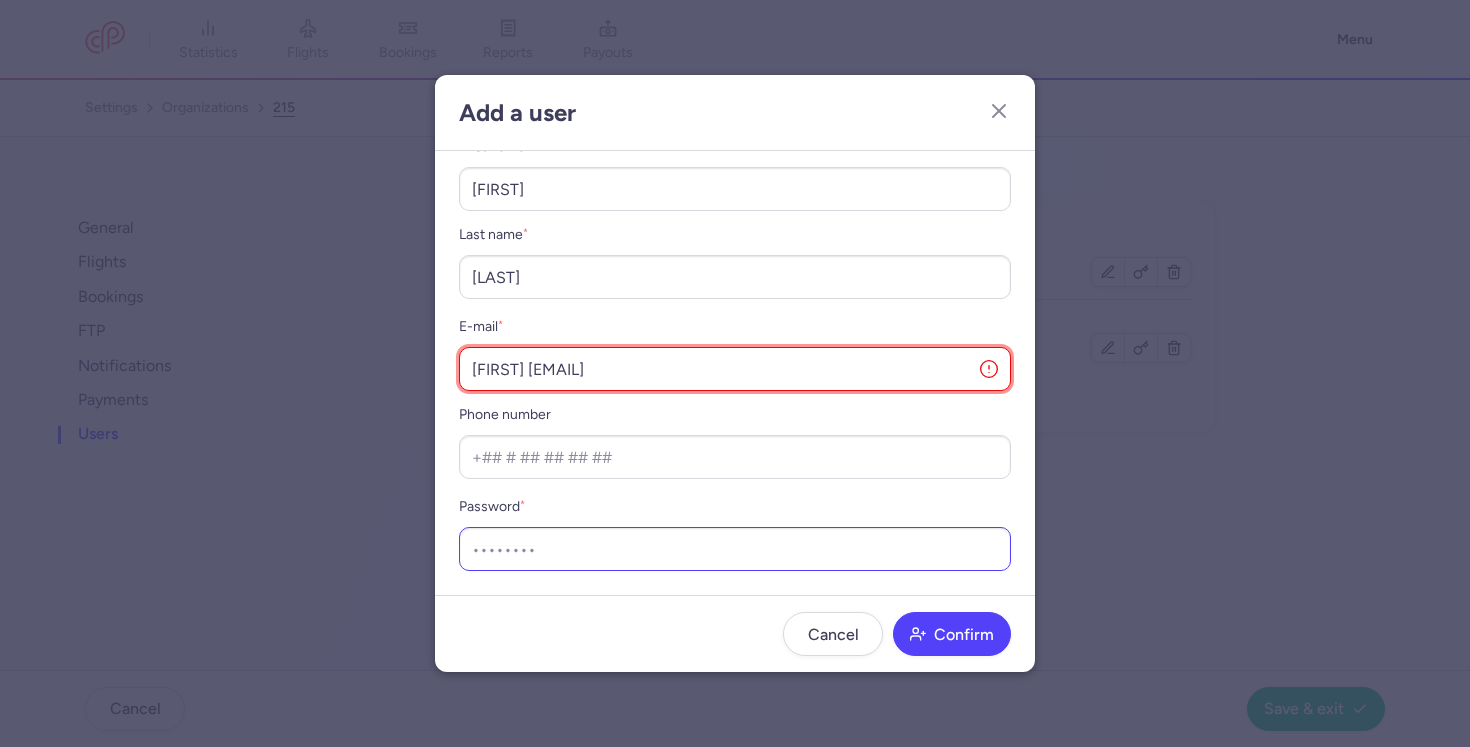 type on "[FIRST] [EMAIL]" 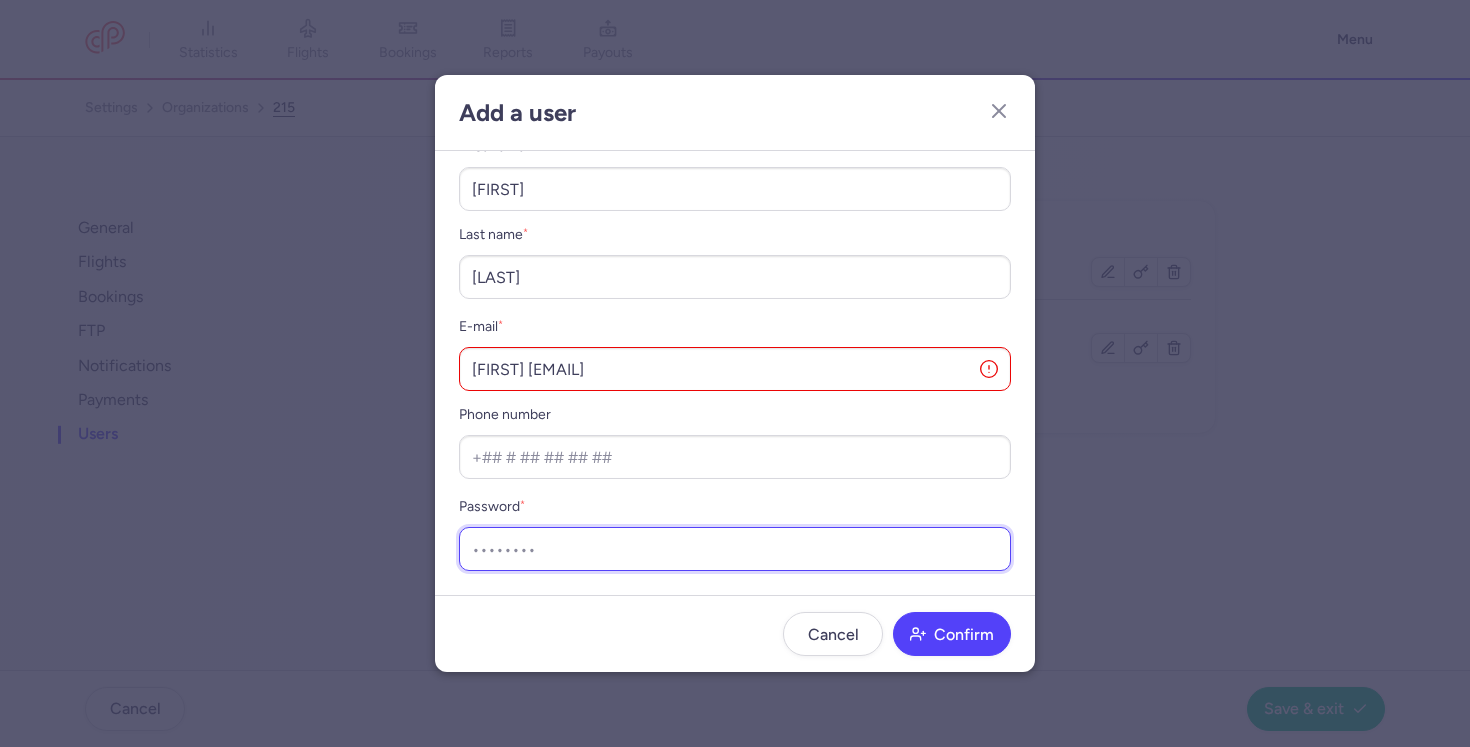 click on "Password  *" at bounding box center (735, 549) 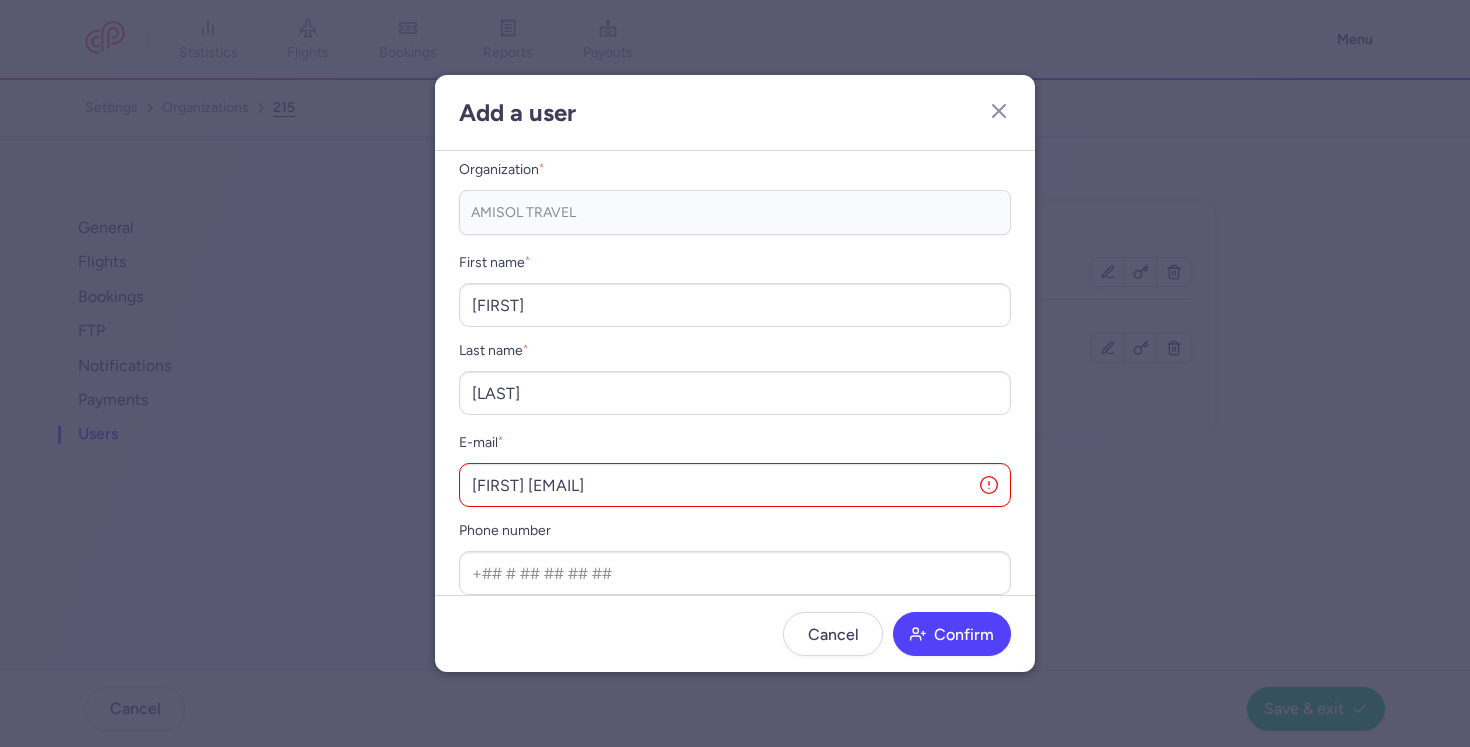 scroll, scrollTop: 0, scrollLeft: 0, axis: both 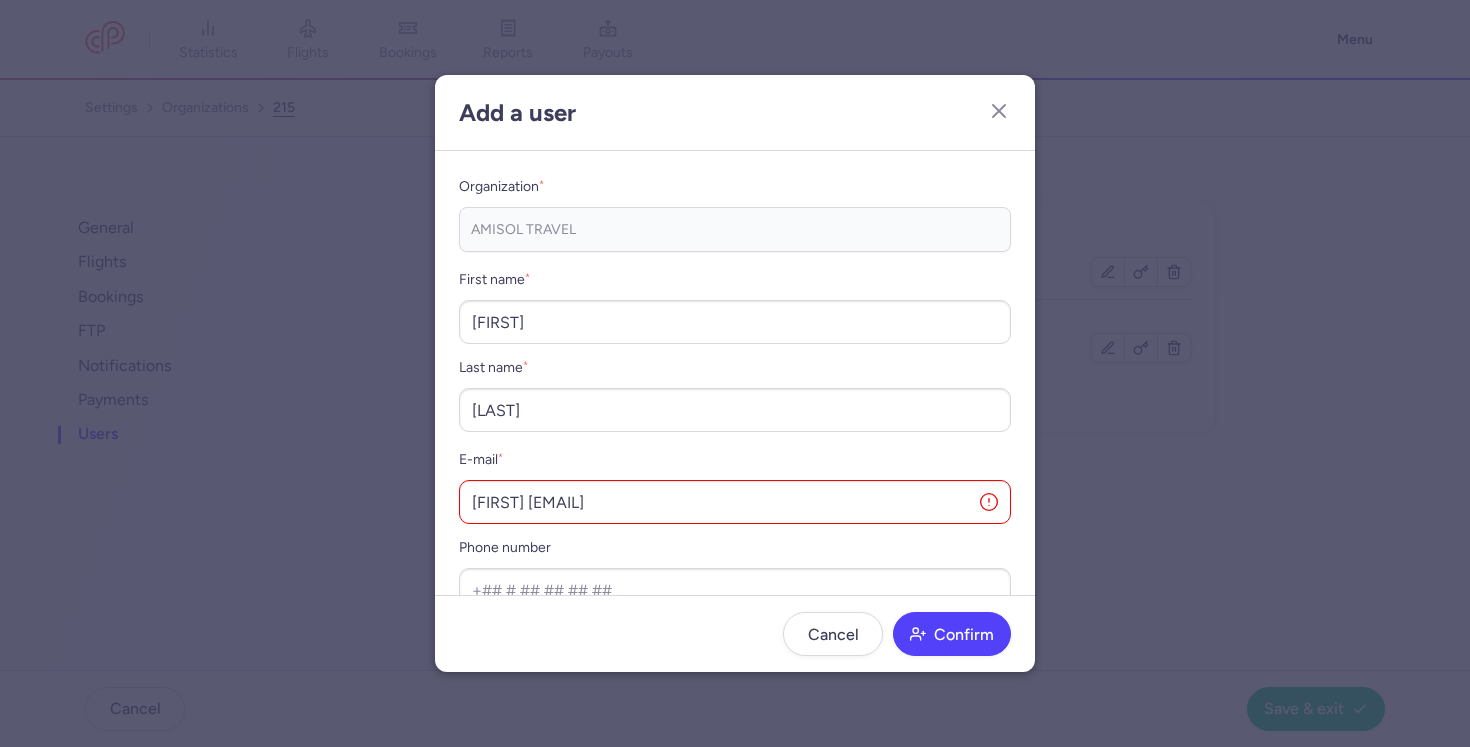 type on "000000" 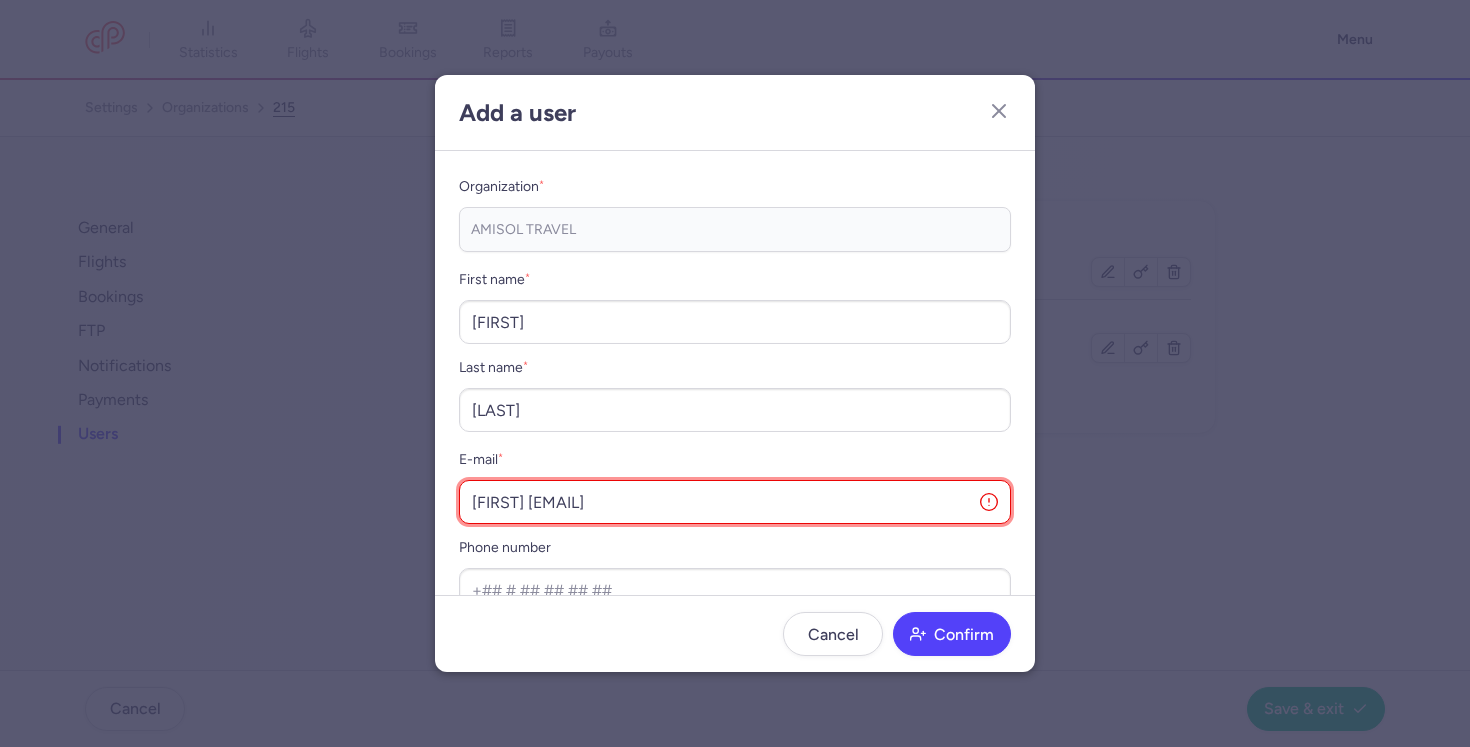drag, startPoint x: 534, startPoint y: 508, endPoint x: 446, endPoint y: 508, distance: 88 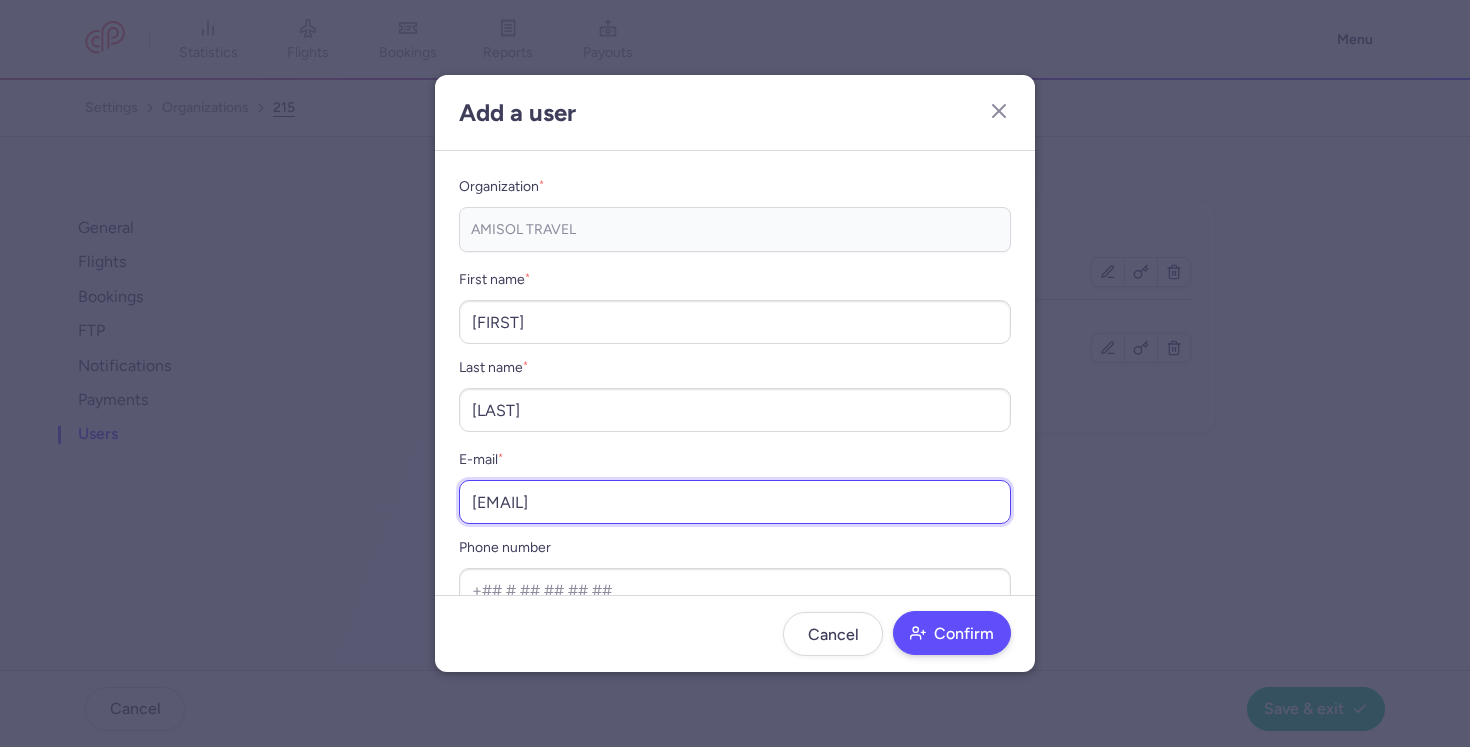 type on "[EMAIL]" 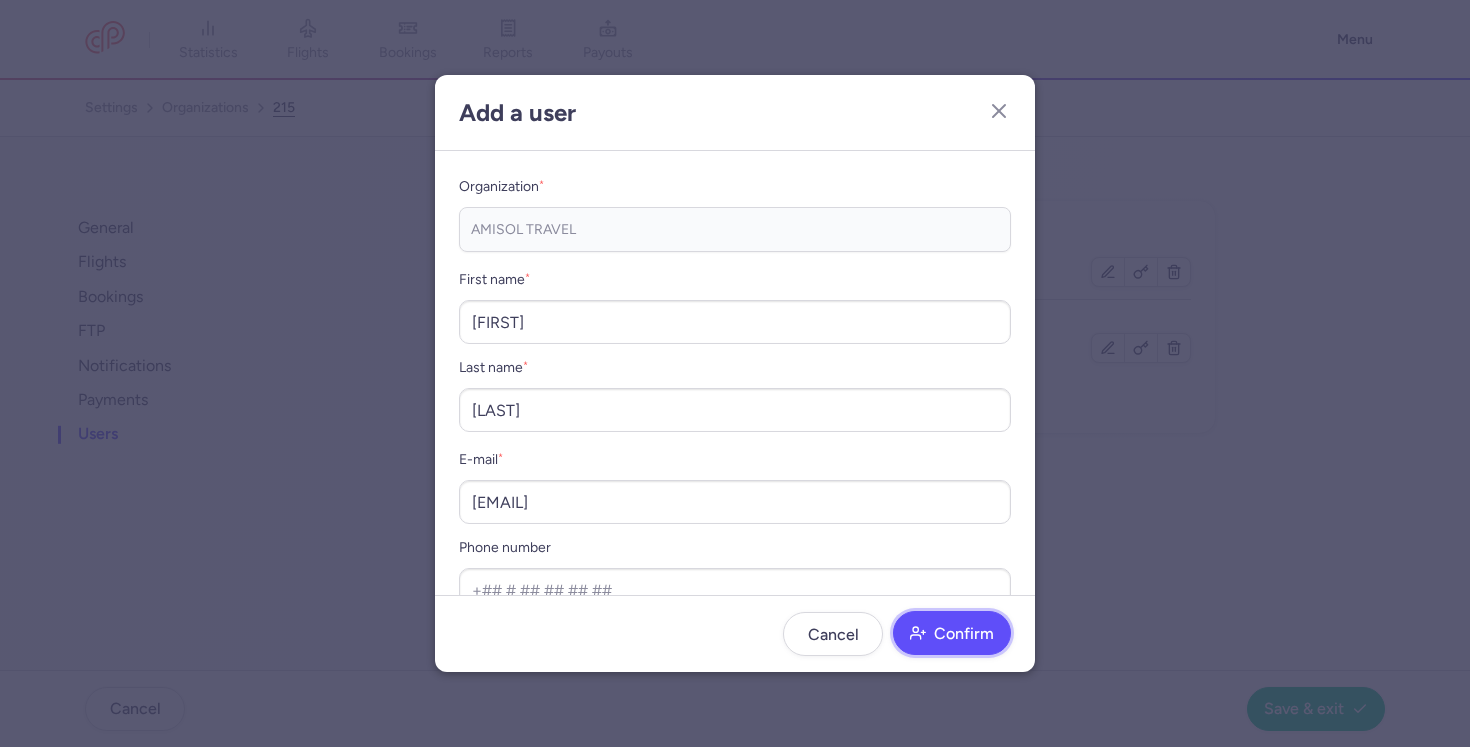 click on "Confirm" at bounding box center [952, 634] 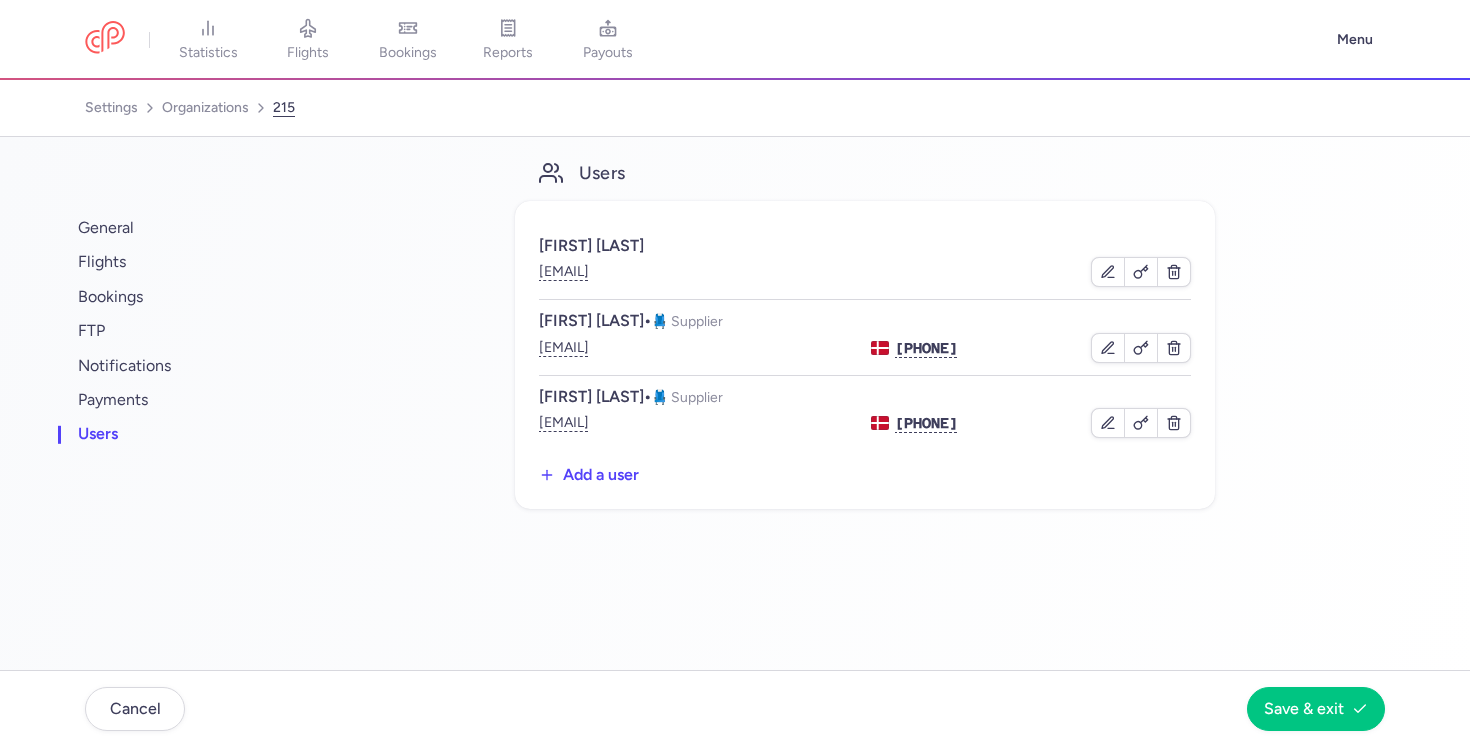 drag, startPoint x: 534, startPoint y: 309, endPoint x: 656, endPoint y: 335, distance: 124.73973 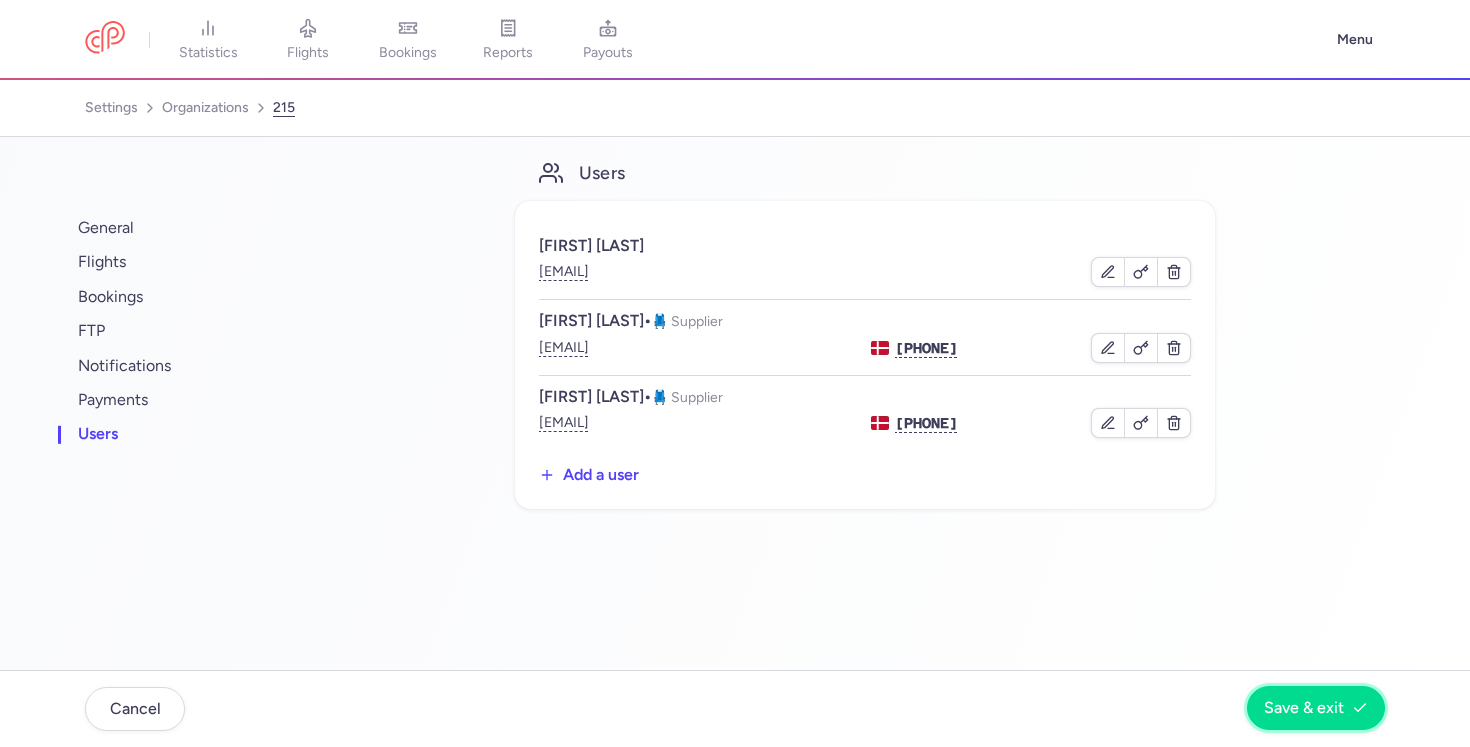 click on "Save & exit" at bounding box center (1304, 708) 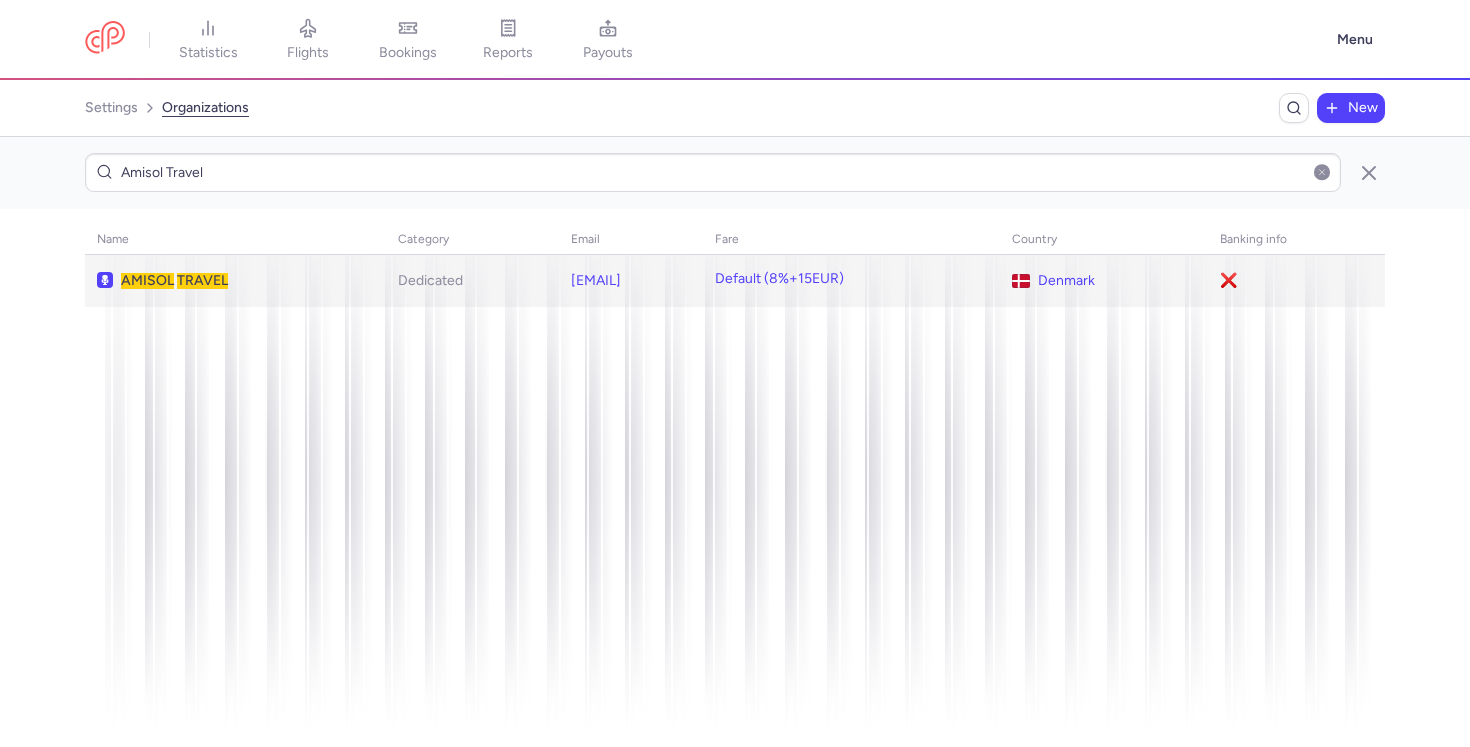 click on "AMISOL   TRAVEL" 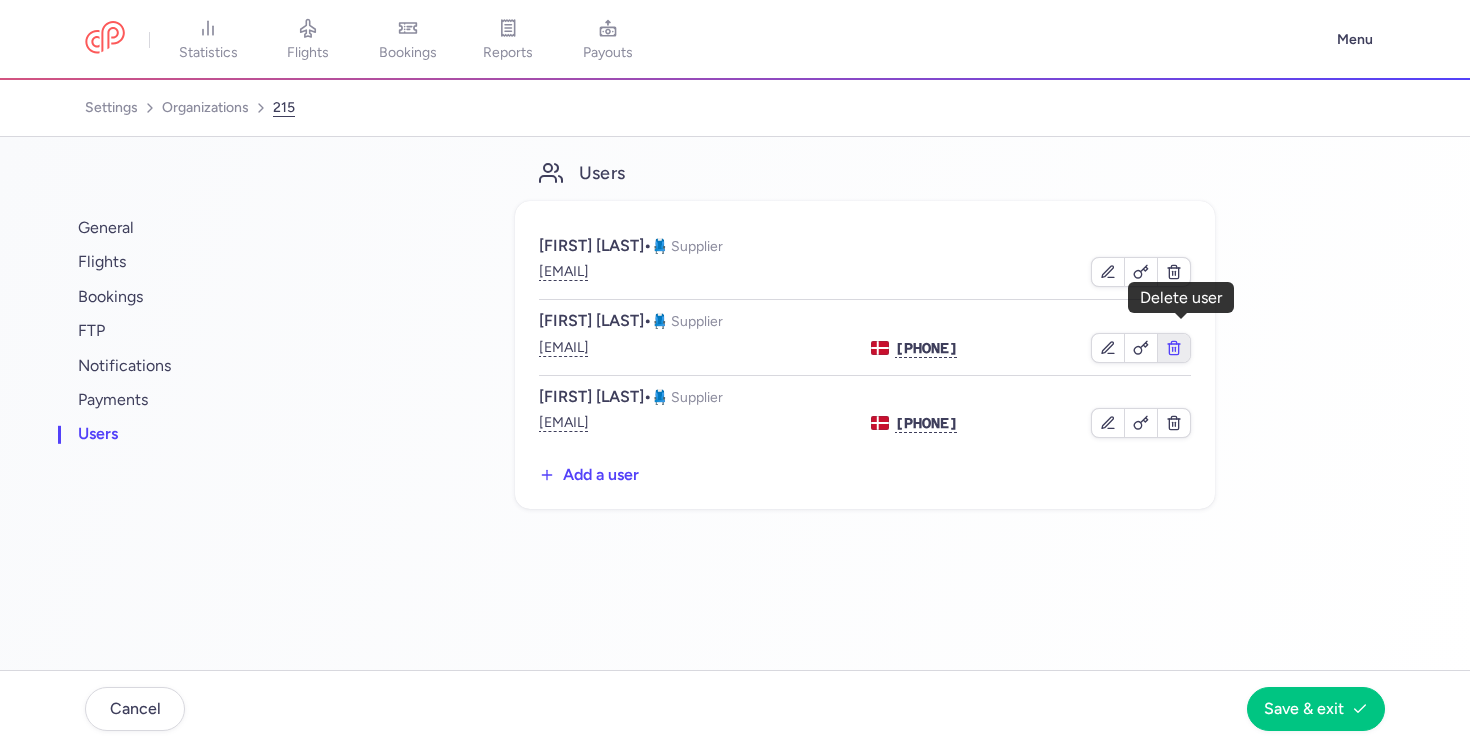 click 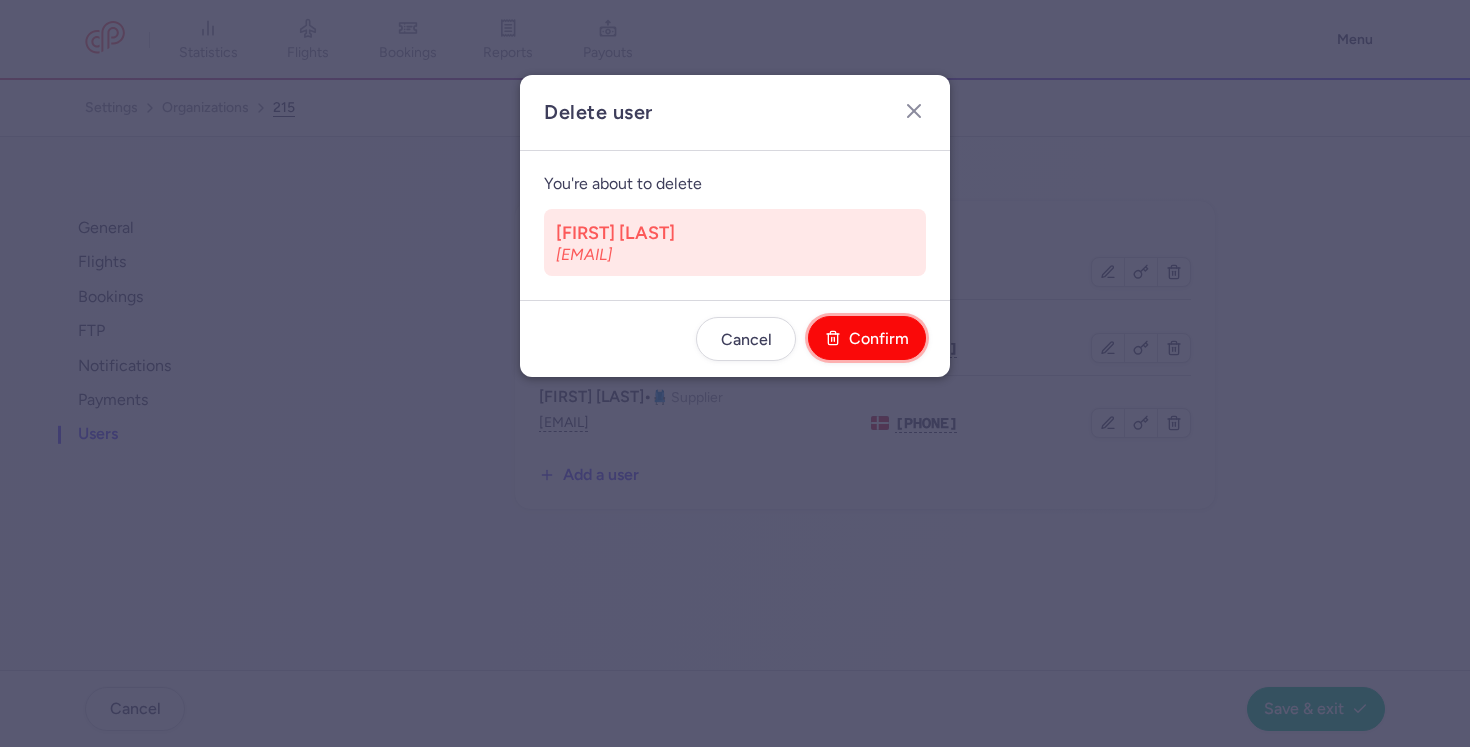 click on "Confirm" at bounding box center [879, 339] 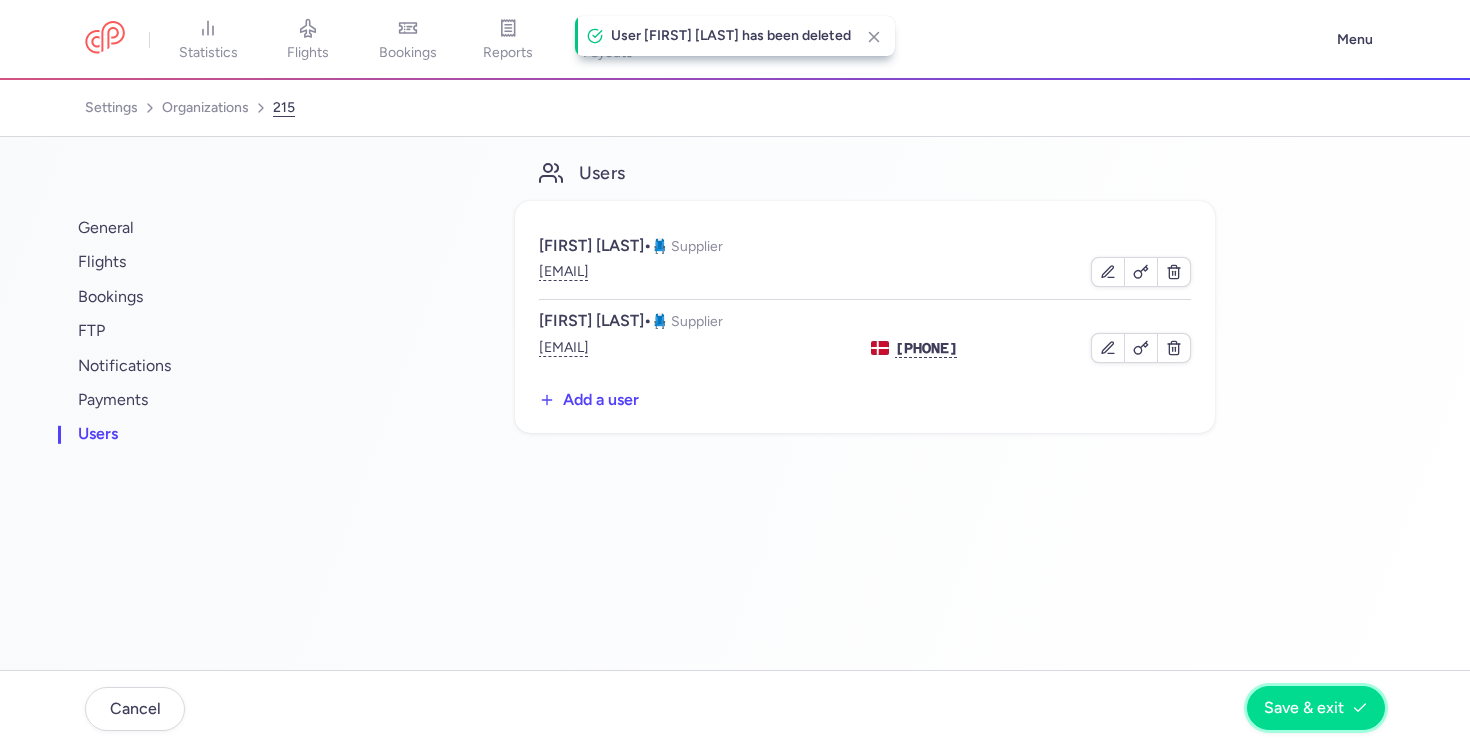 click on "Save & exit" at bounding box center (1304, 708) 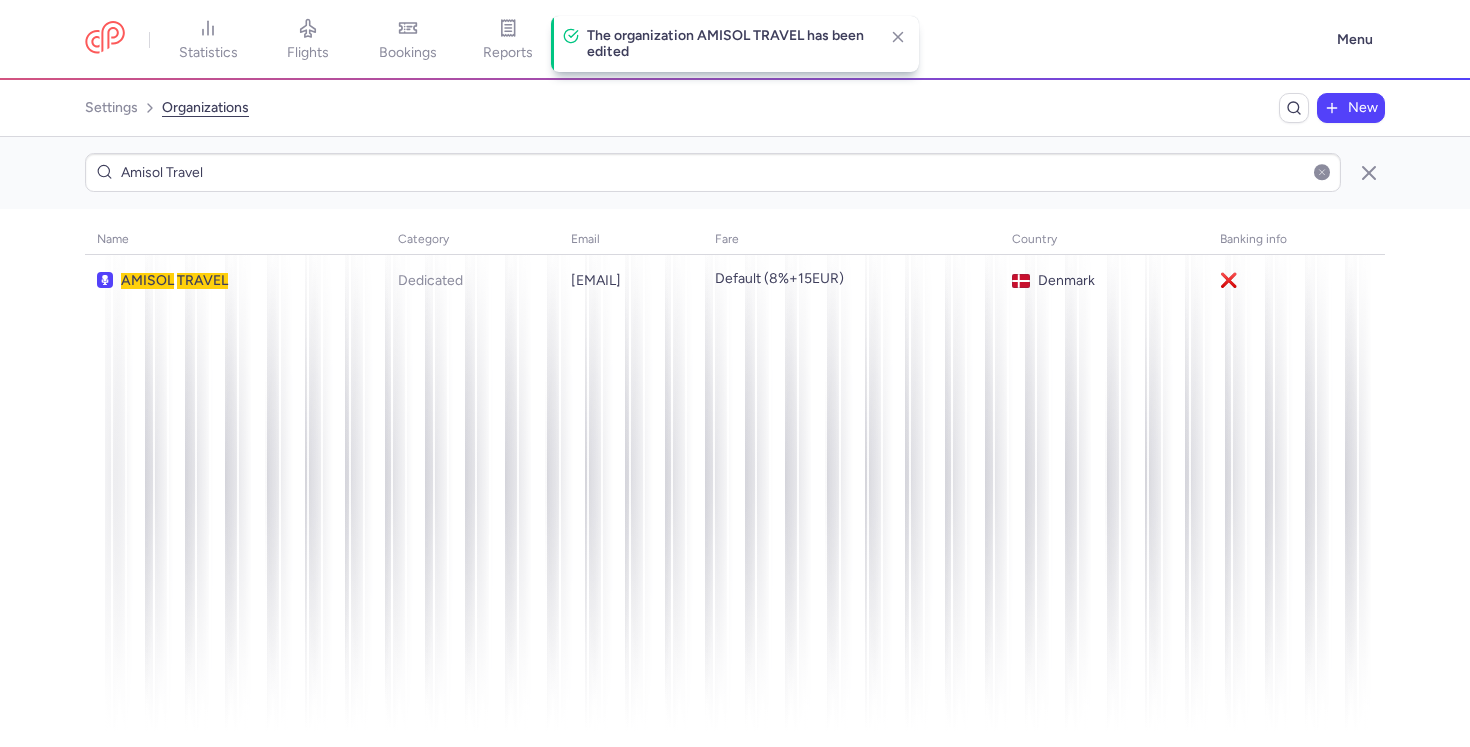 click on "organizations" at bounding box center [205, 108] 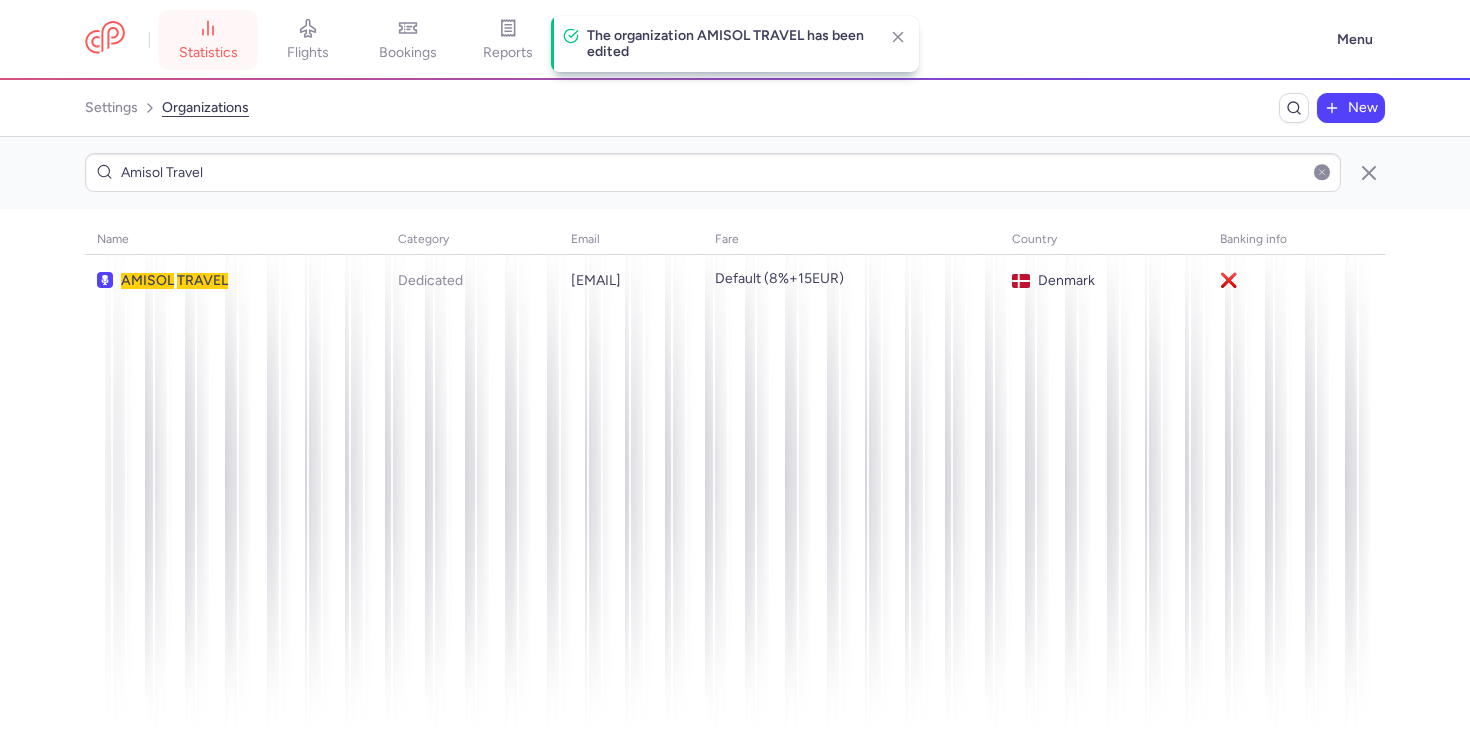 click on "statistics" at bounding box center (208, 53) 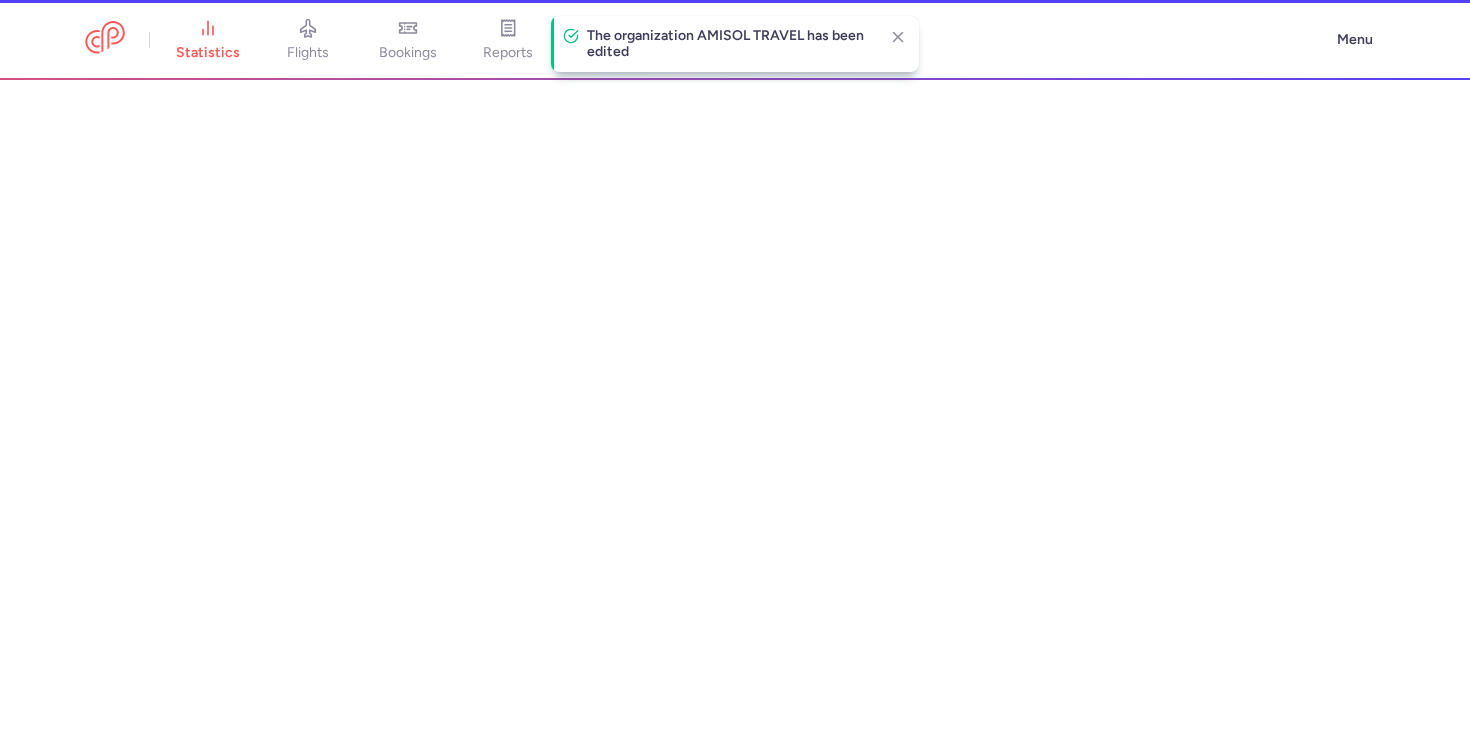 click on "flights" at bounding box center [308, 40] 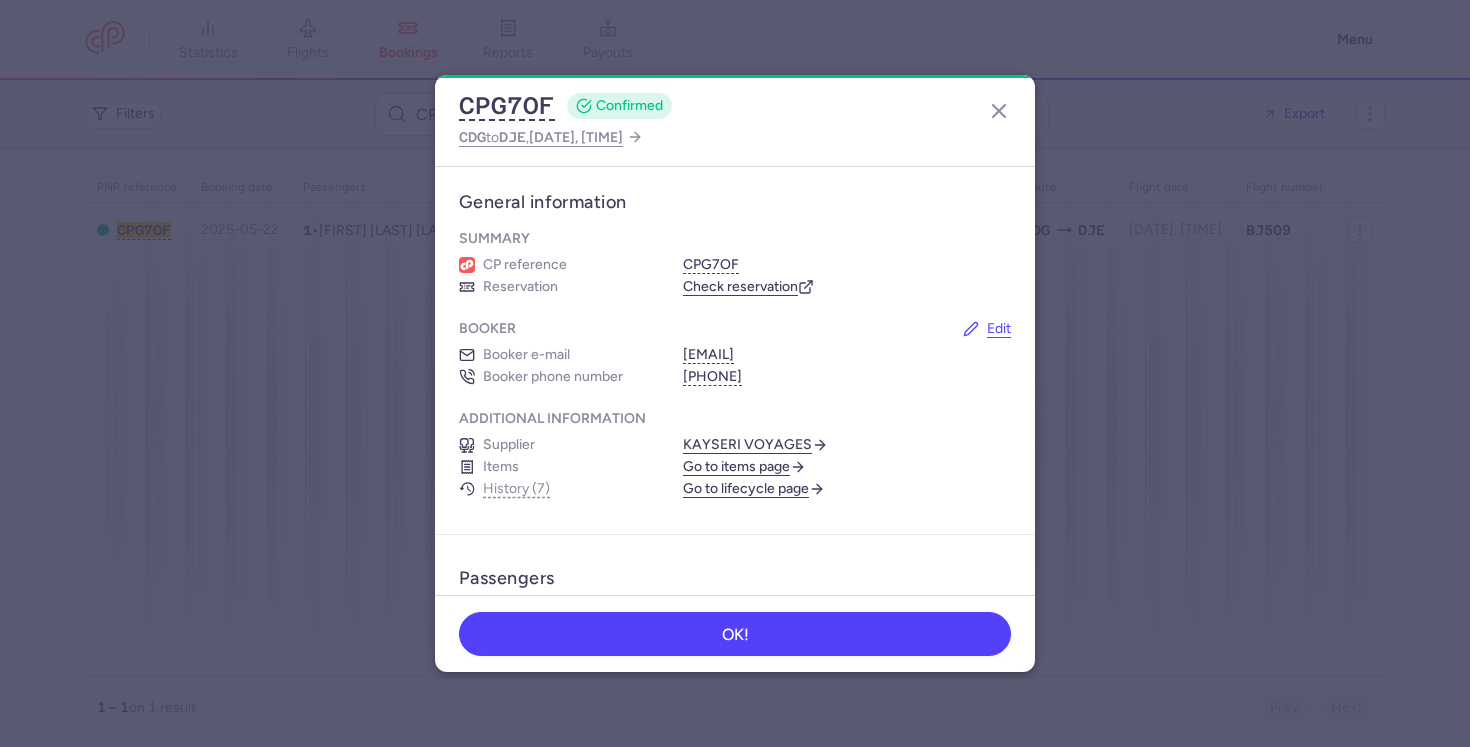 scroll, scrollTop: 0, scrollLeft: 0, axis: both 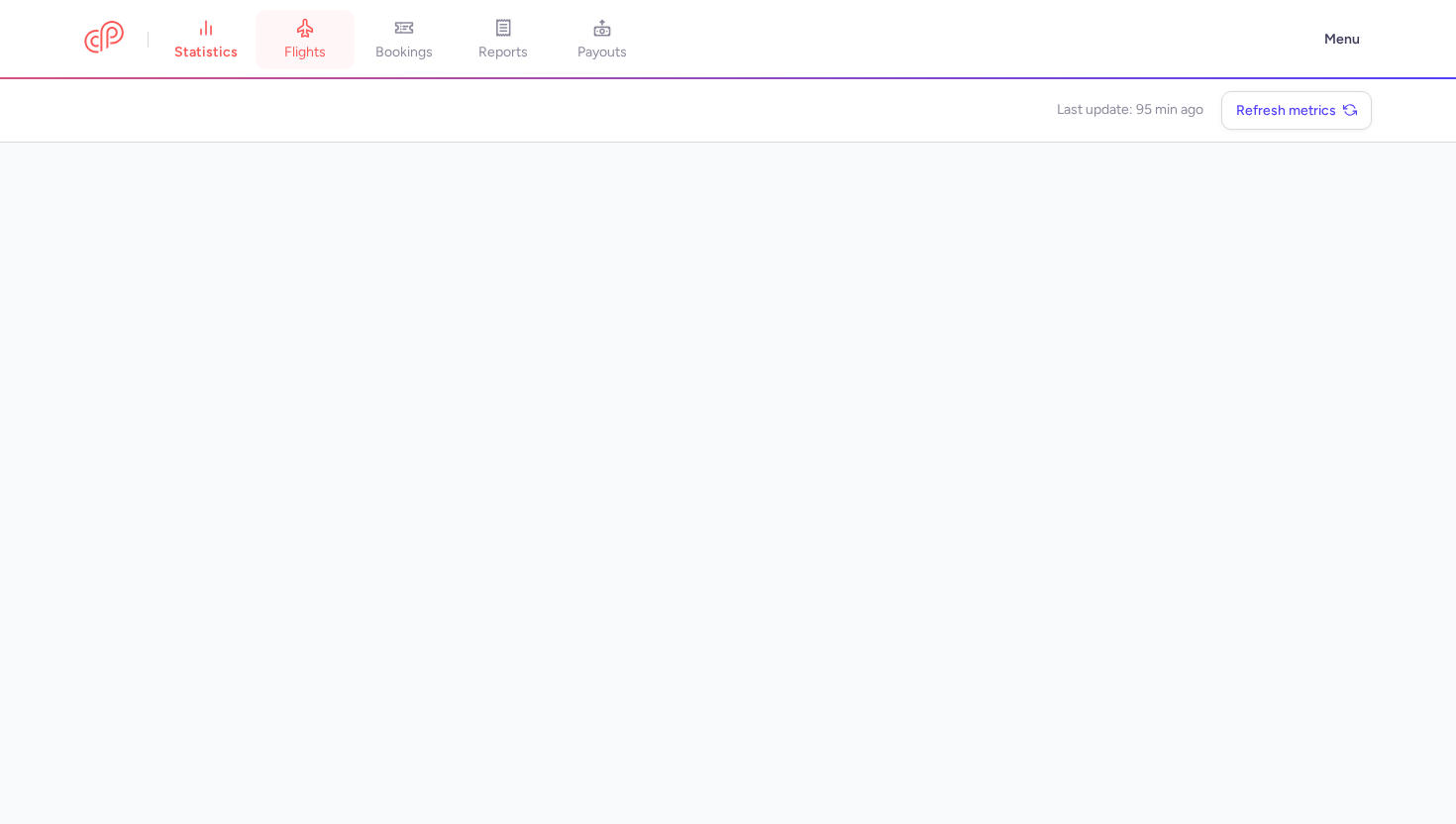 click on "flights" at bounding box center (305, 40) 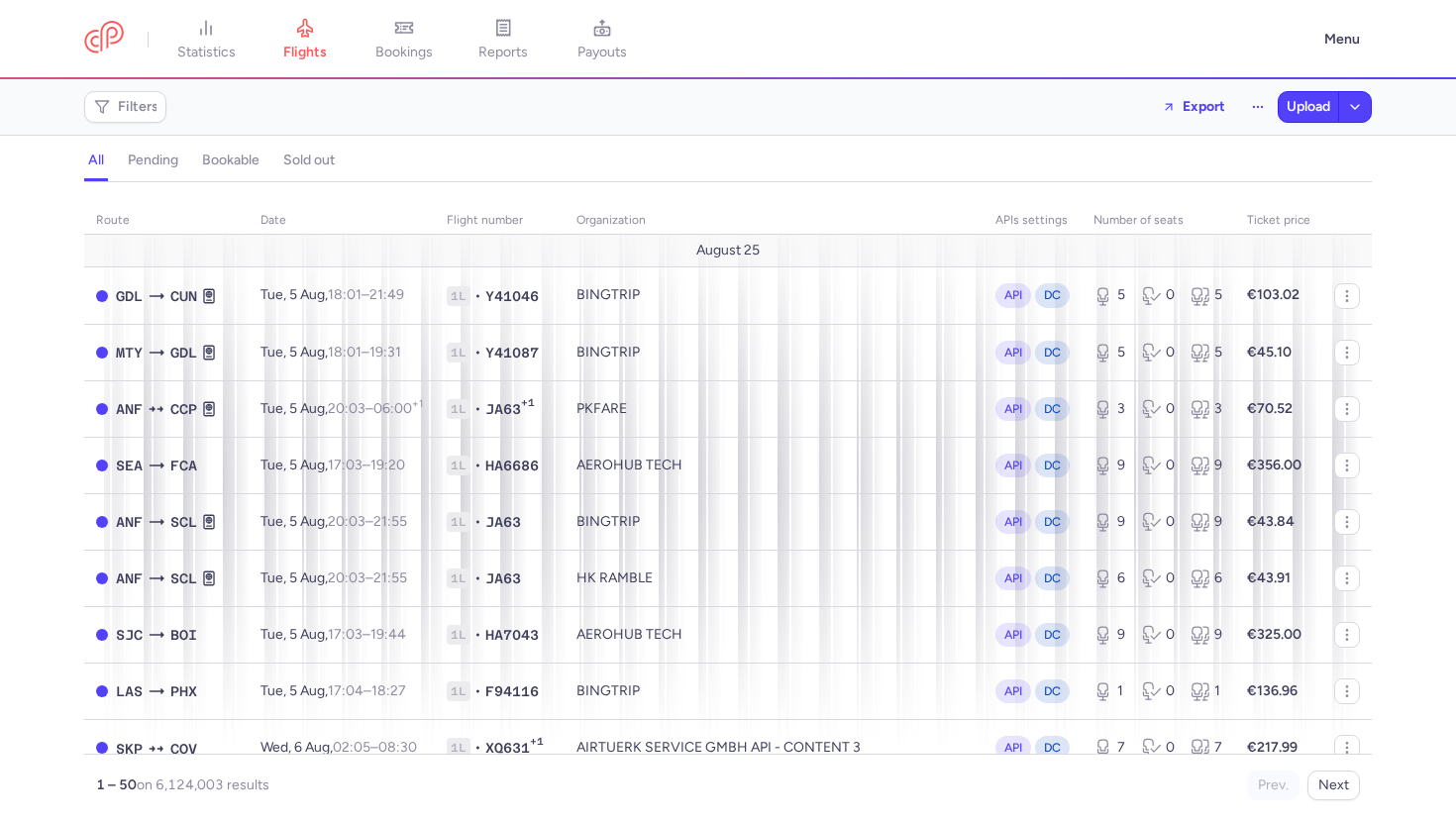 click on "Filters  Export  Upload" at bounding box center (728, 107) 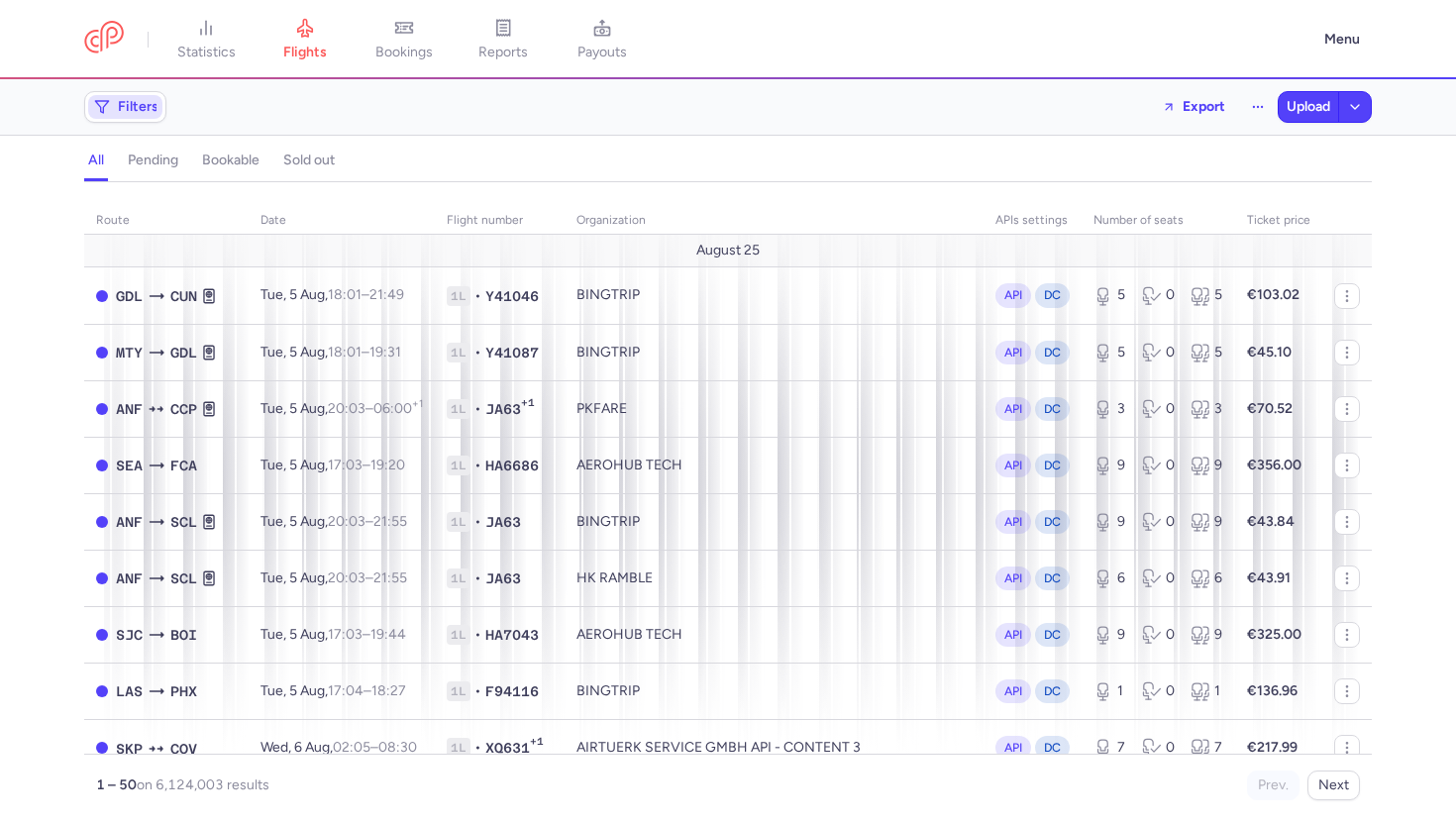 click on "Filters" 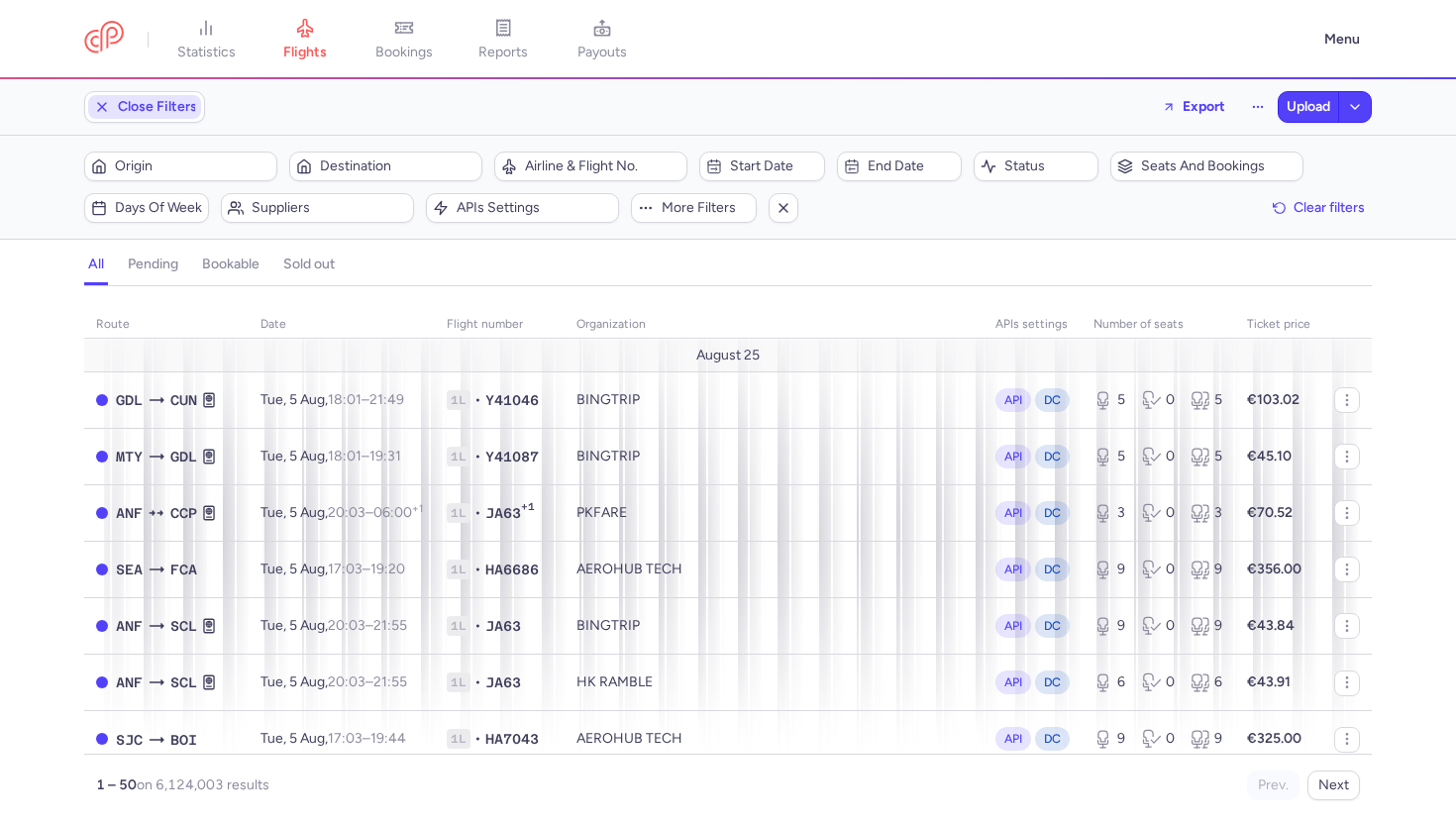 scroll, scrollTop: 0, scrollLeft: 0, axis: both 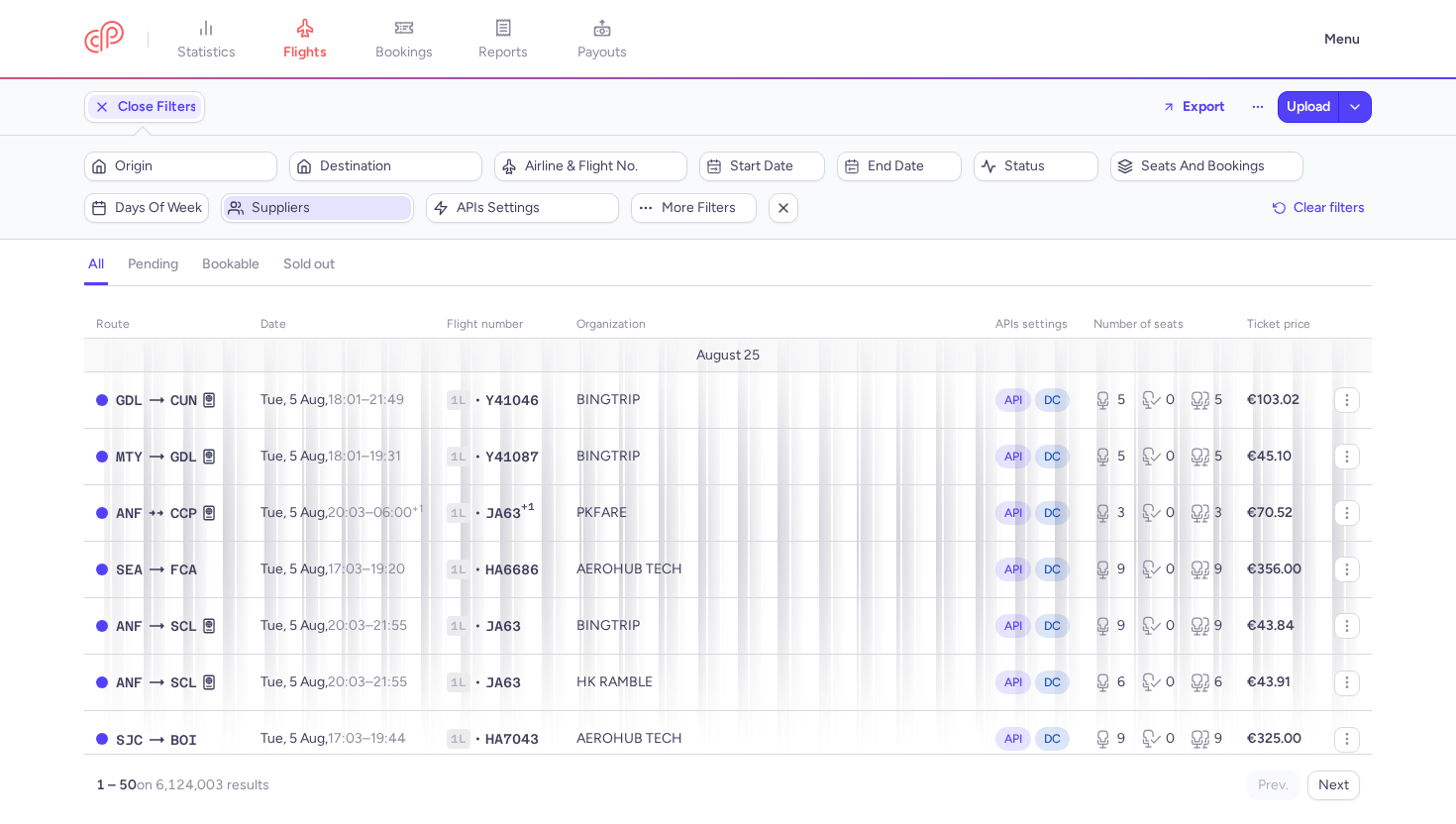 click on "Suppliers" at bounding box center [329, 208] 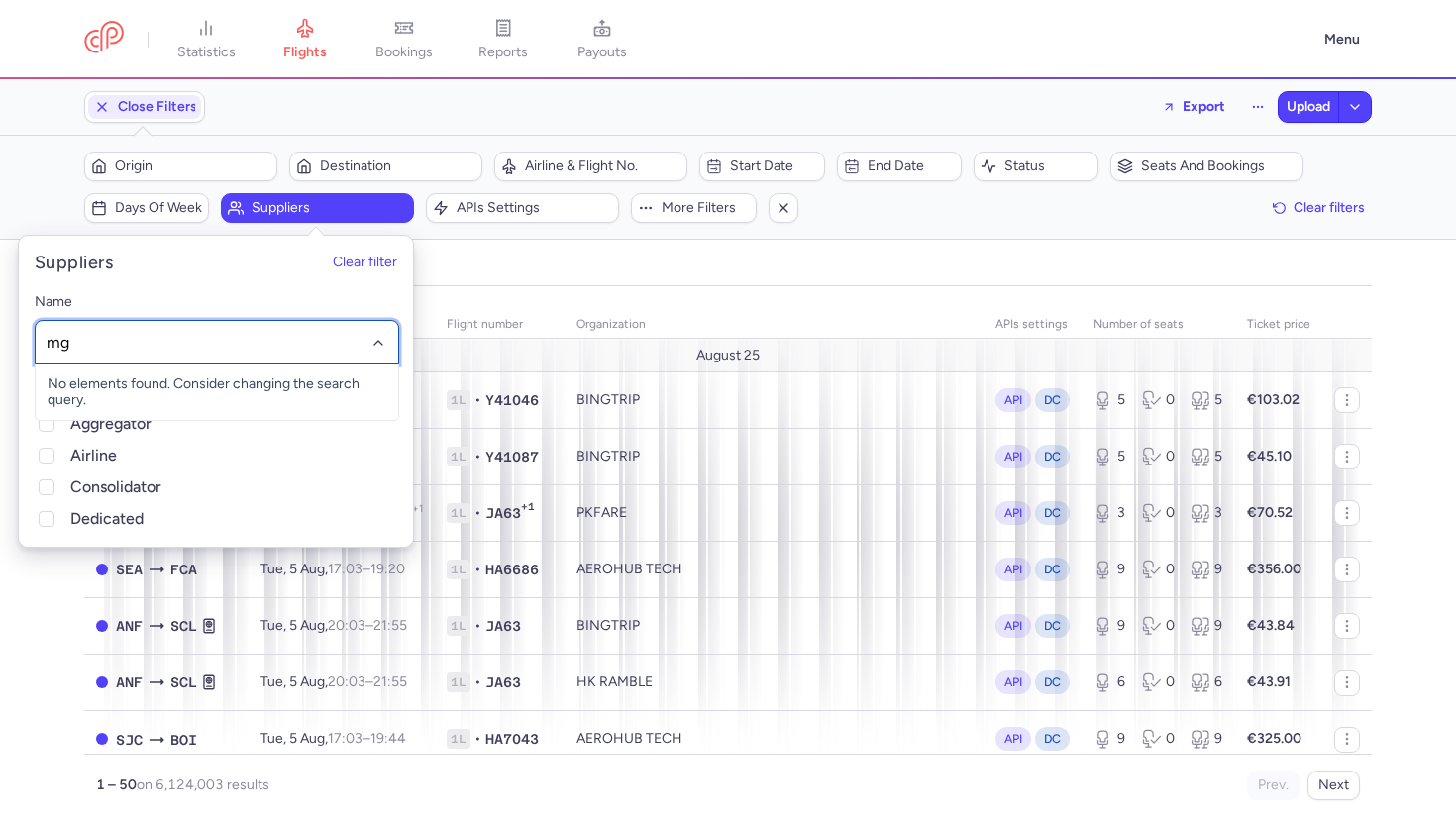 type on "mga" 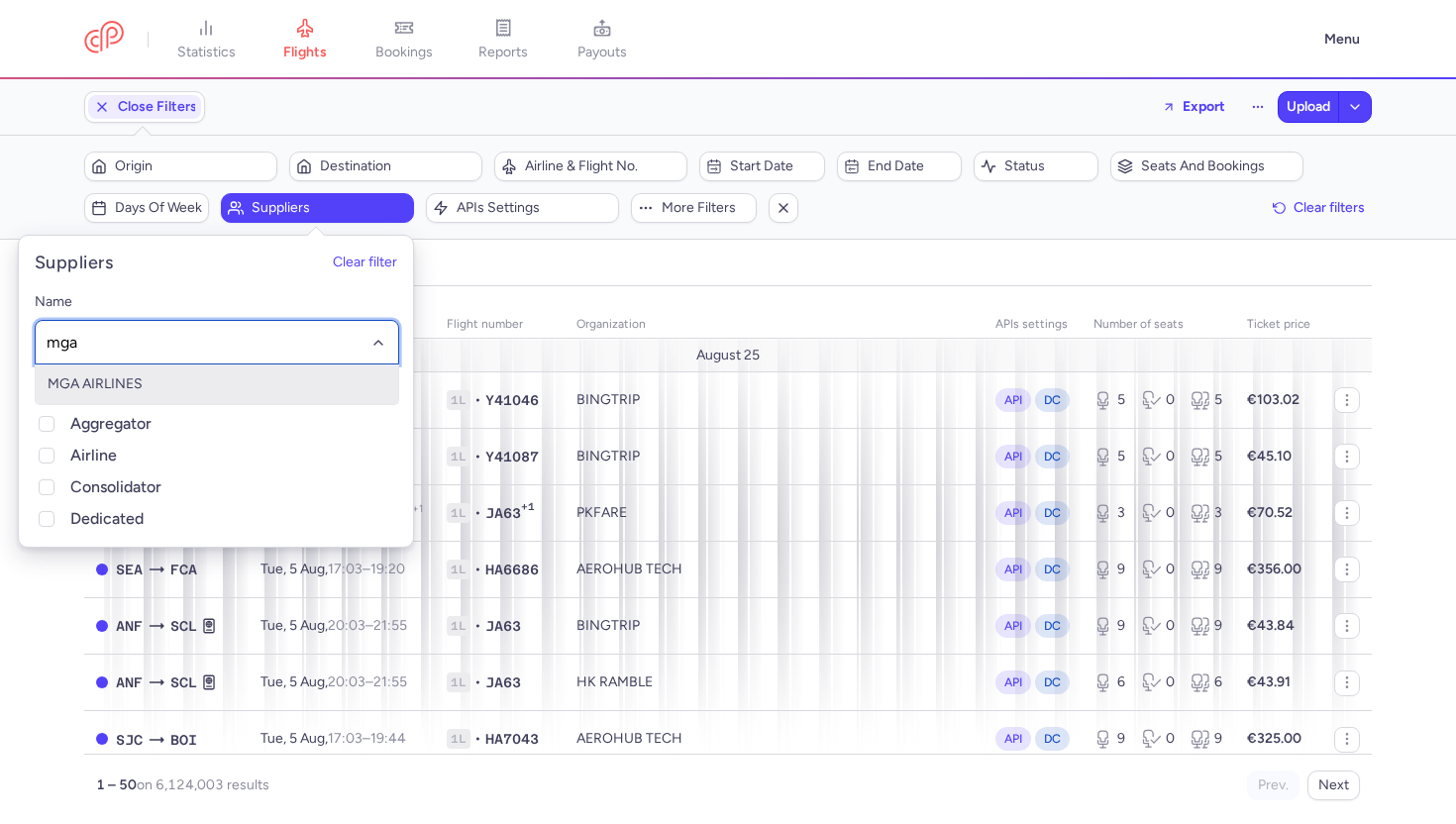 click on "MGA AIRLINES" at bounding box center [217, 384] 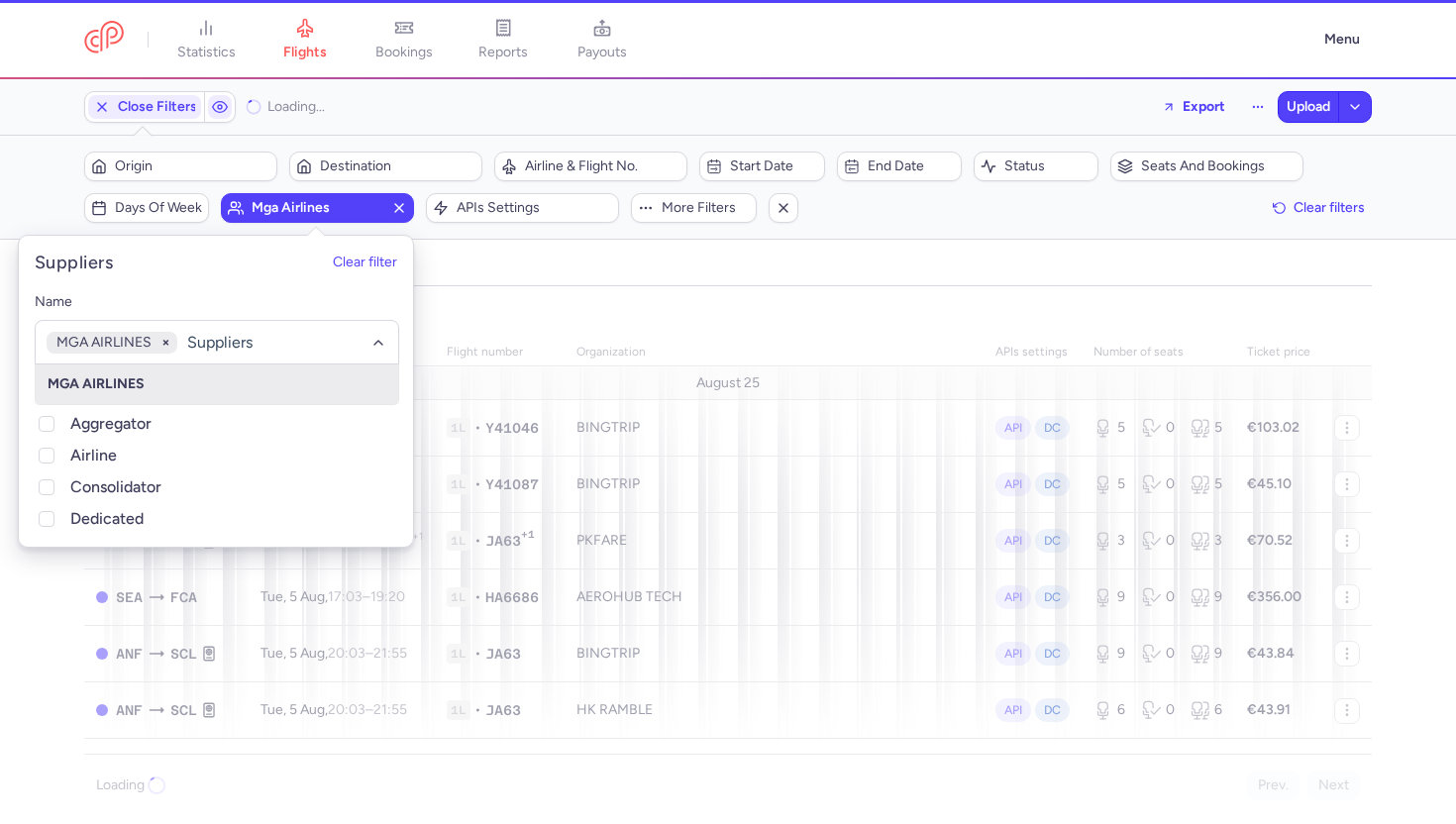 click on "all pending bookable sold out" at bounding box center [728, 268] 